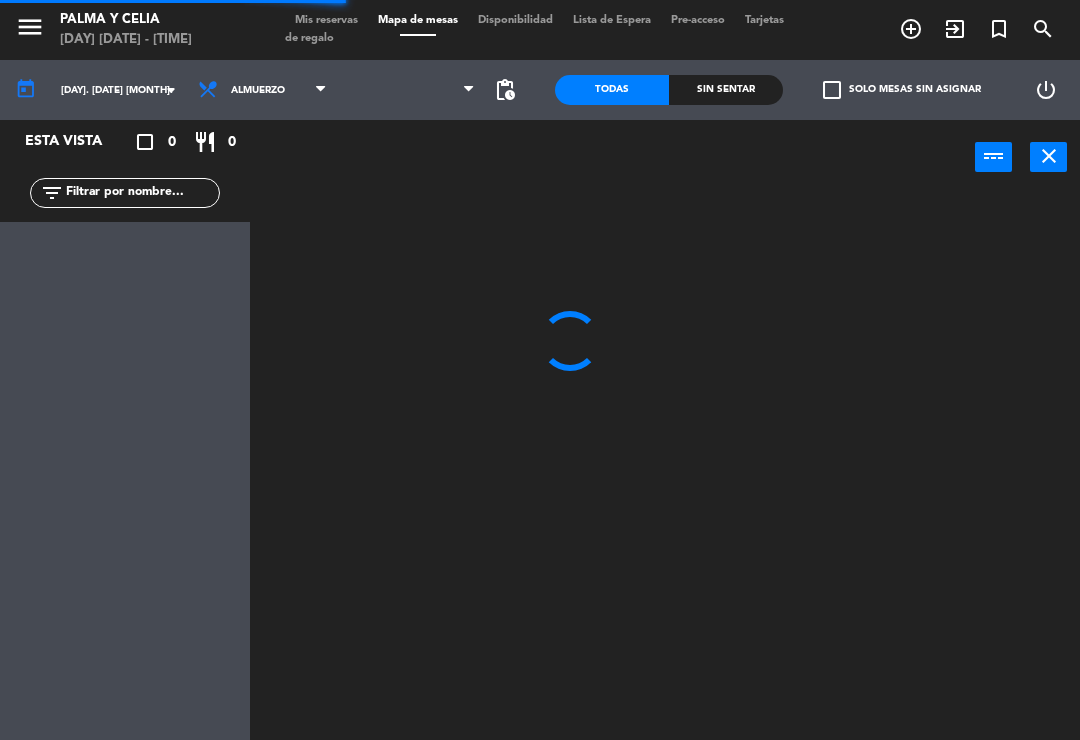 scroll, scrollTop: 0, scrollLeft: 0, axis: both 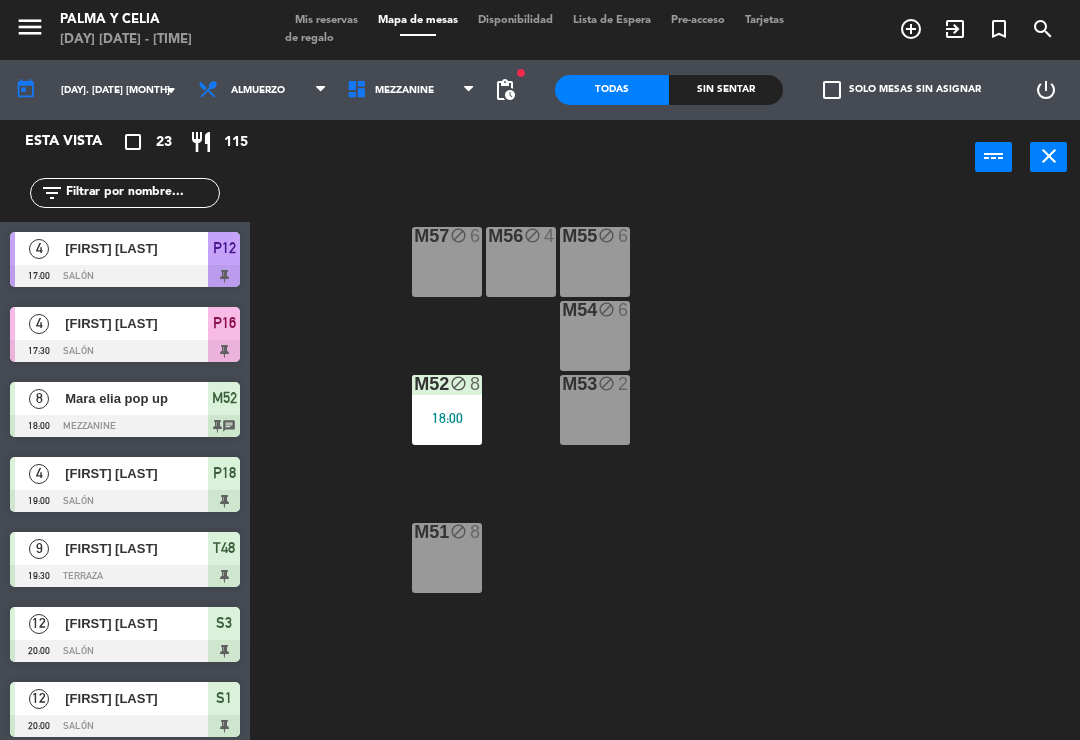 click on "Mezzanine" at bounding box center [411, 90] 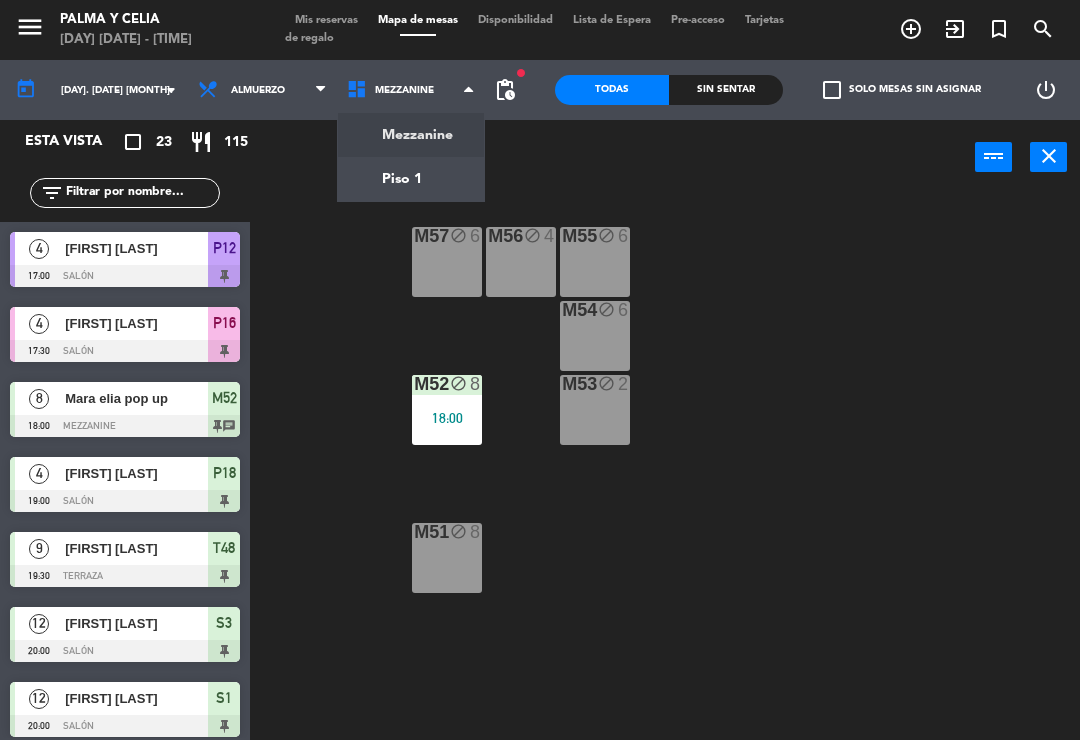 click on "menu  Palma y Celia   jueves 31. [MONTH] - 22:39   Mis reservas   Mapa de mesas   Disponibilidad   Lista de Espera   Pre-acceso   Tarjetas de regalo  add_circle_outline exit_to_app turned_in_not search today    jue. 31 [MONTH]. arrow_drop_down  Almuerzo  Almuerzo  Almuerzo  Mezzanine   Piso 1   Mezzanine   Mezzanine   Piso 1  fiber_manual_record pending_actions  Todas  Sin sentar  check_box_outline_blank   Solo mesas sin asignar   power_settings_new   Esta vista   crop_square  23  restaurant  115 filter_list  4   [FIRST] [LAST]   17:00   Salón  P12  4   [FIRST] [LAST]   17:30   Salón  P16  8   [FIRST] [LAST]   18:00   Mezzanine  M52 chat  4   [FIRST] [LAST]   19:00   Salón  P18  9   [FIRST] [LAST]   19:30   Terraza  T48  12   [FIRST] [LAST]    20:00   Salón  S3  12   [FIRST] [LAST]   20:00   Salón  S1  3   [FIRST] [LAST]   20:00   Terraza  T44  6   [FIRST] [LAST]   20:30   Salón  R31 chat  2   [FIRST] [LAST]   20:30   Terraza  T41  9   [FIRST] [LAST]   20:30   Salón  R32  2   [FIRST] [LAST]   20:30" 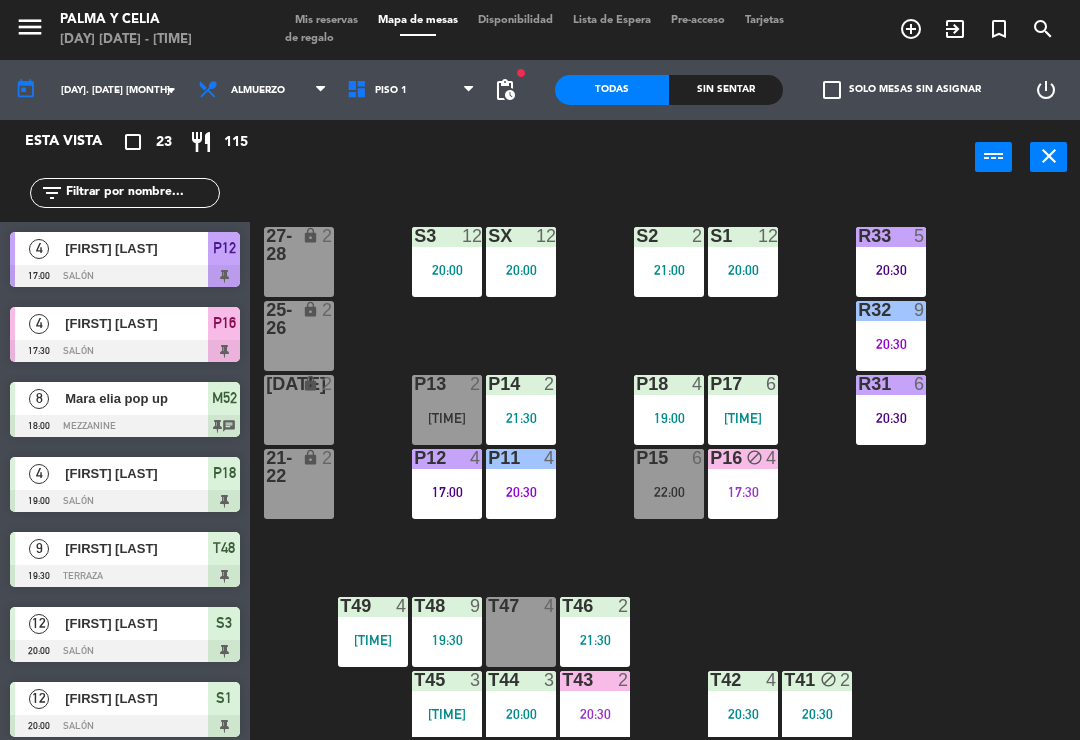 click on "P15  6   [TIME]" at bounding box center (669, 484) 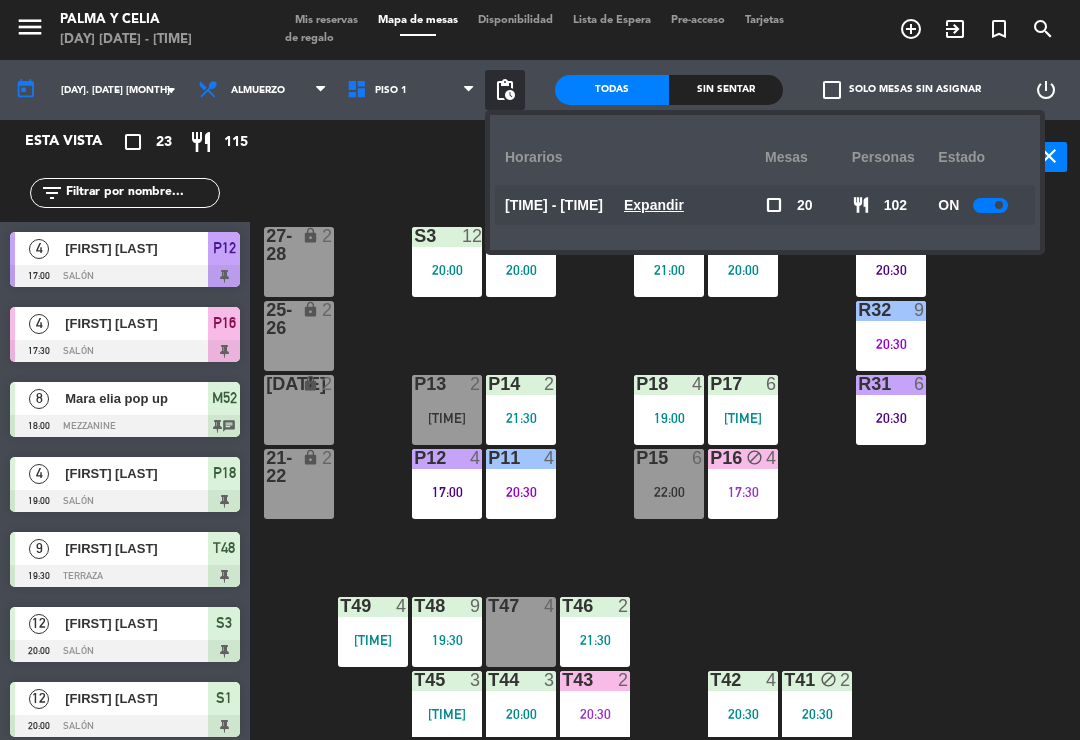 click on "Expandir" 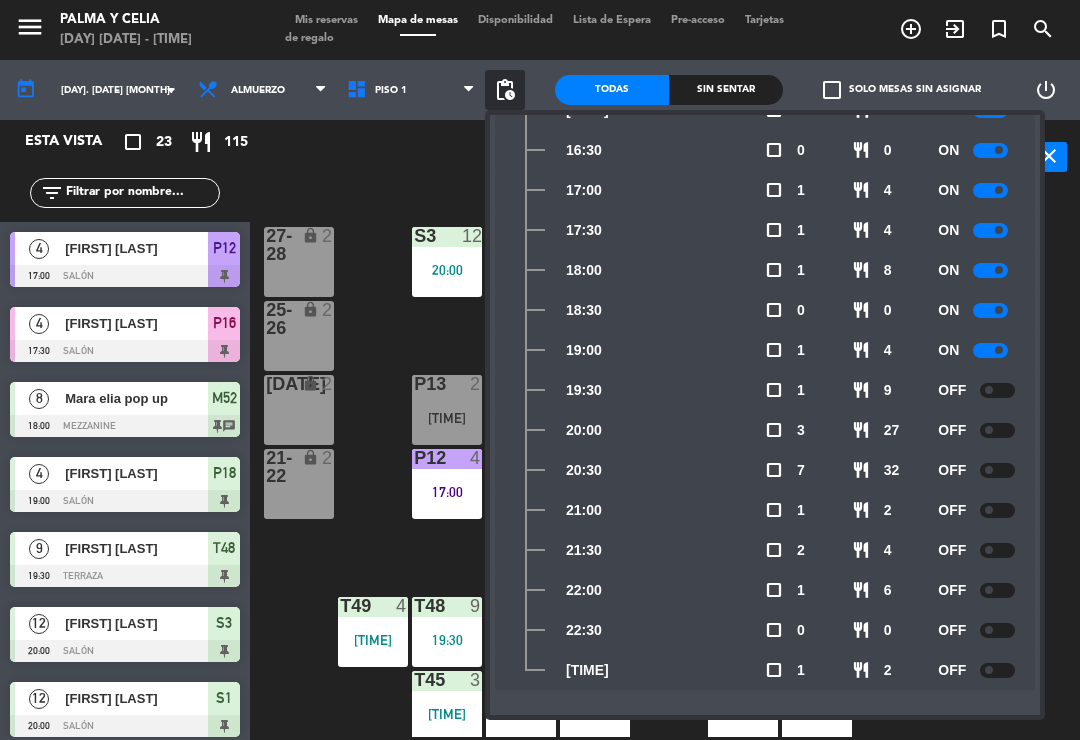 scroll, scrollTop: 815, scrollLeft: 0, axis: vertical 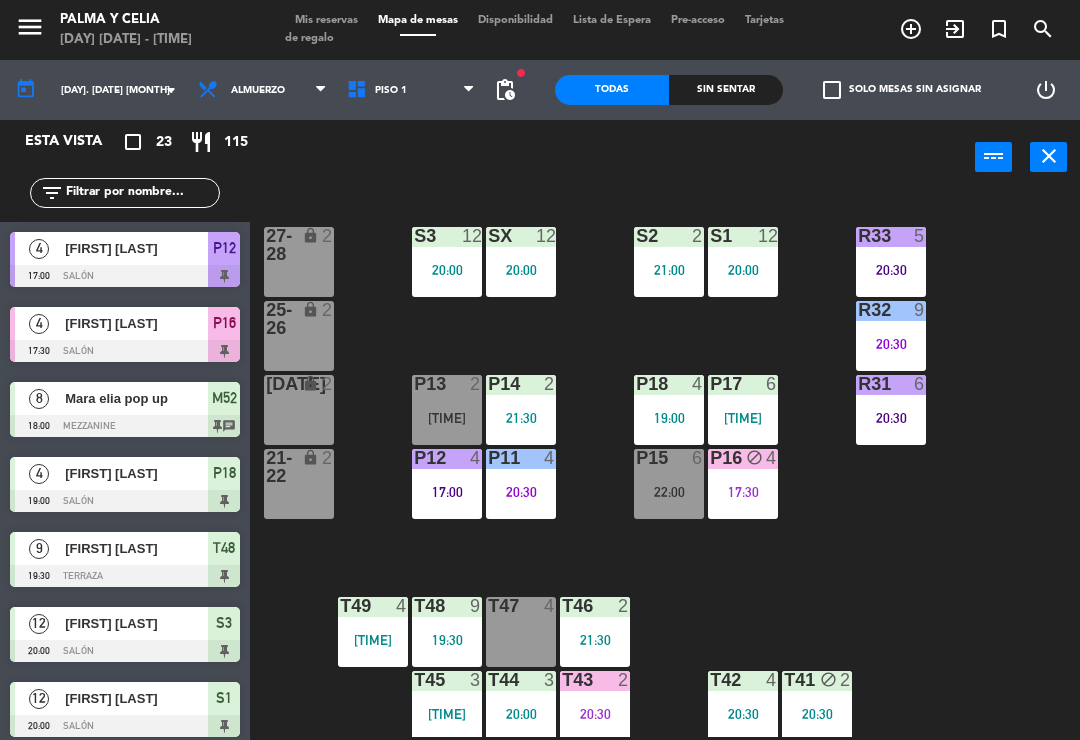 click on "P15  6   [TIME]" at bounding box center (669, 484) 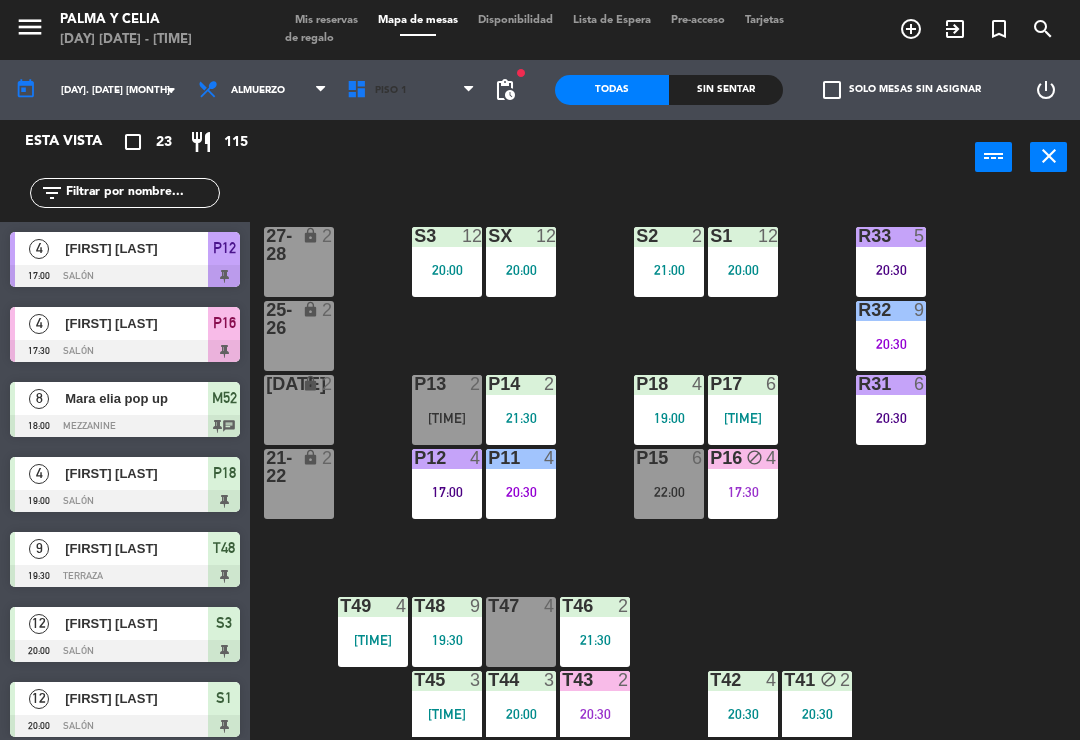 click on "Piso 1" at bounding box center (411, 90) 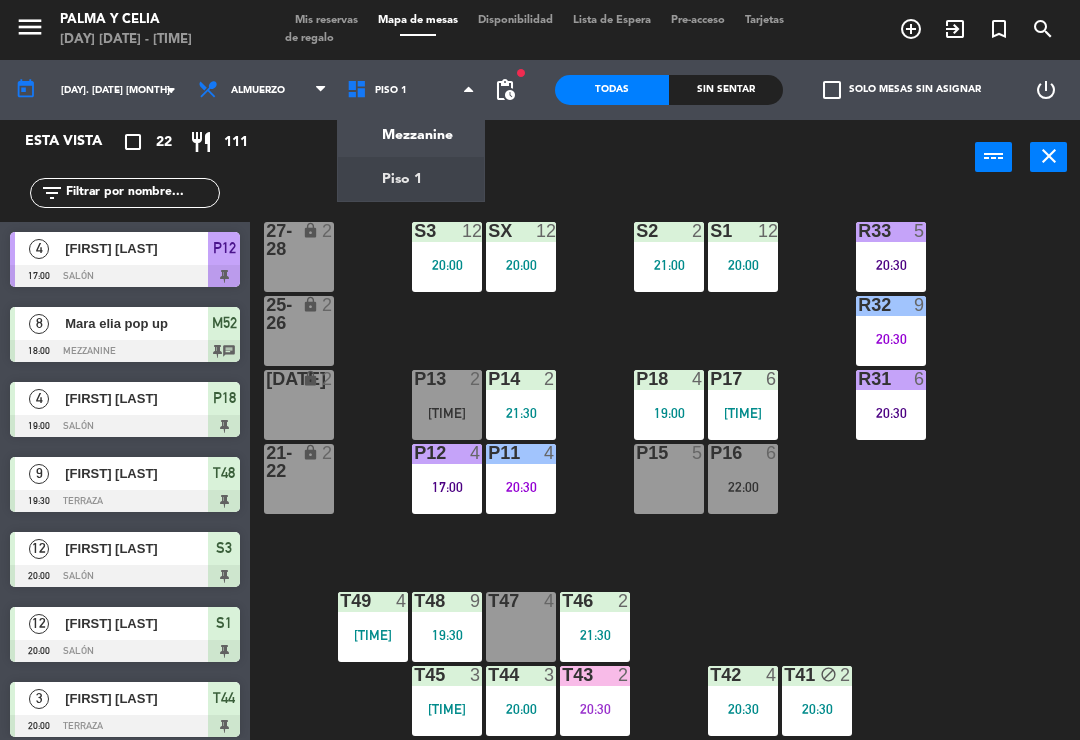 scroll, scrollTop: 5, scrollLeft: 0, axis: vertical 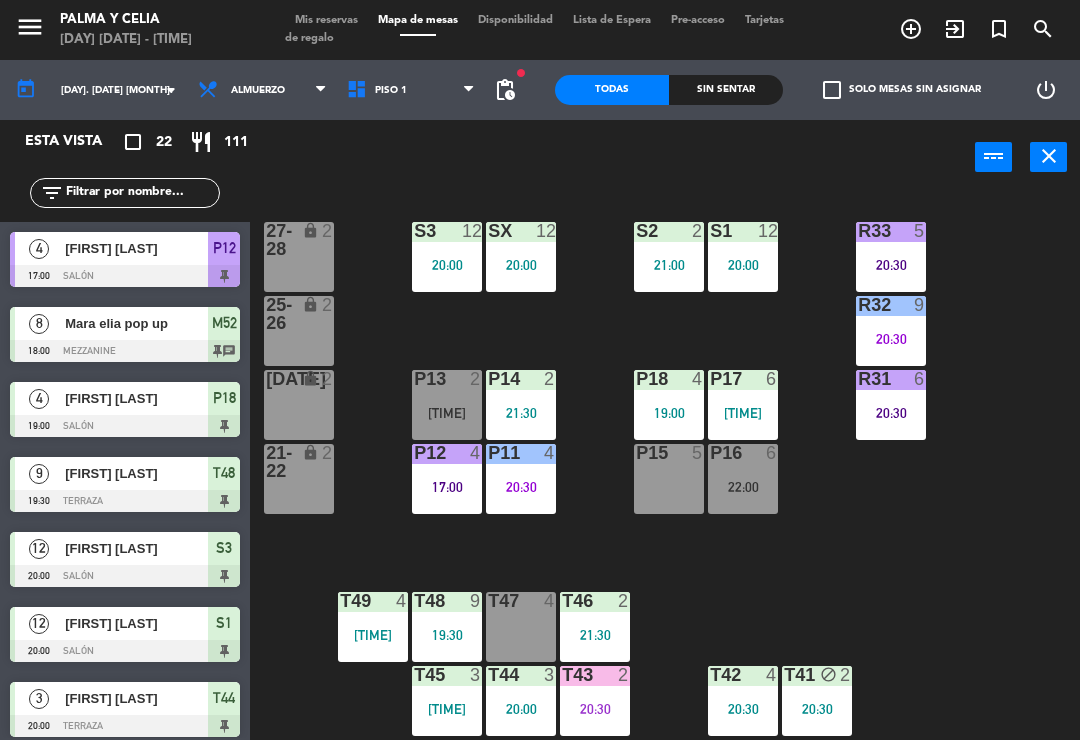 click on "P15  5" at bounding box center [669, 479] 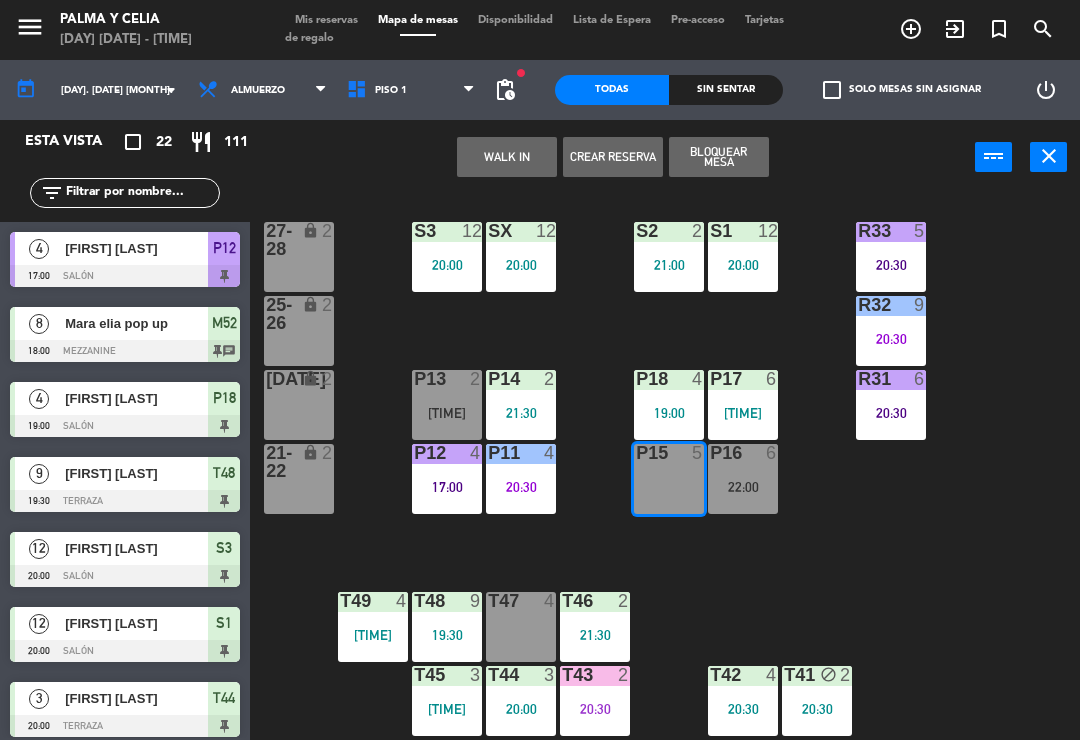 click on "Bloquear Mesa" at bounding box center (719, 157) 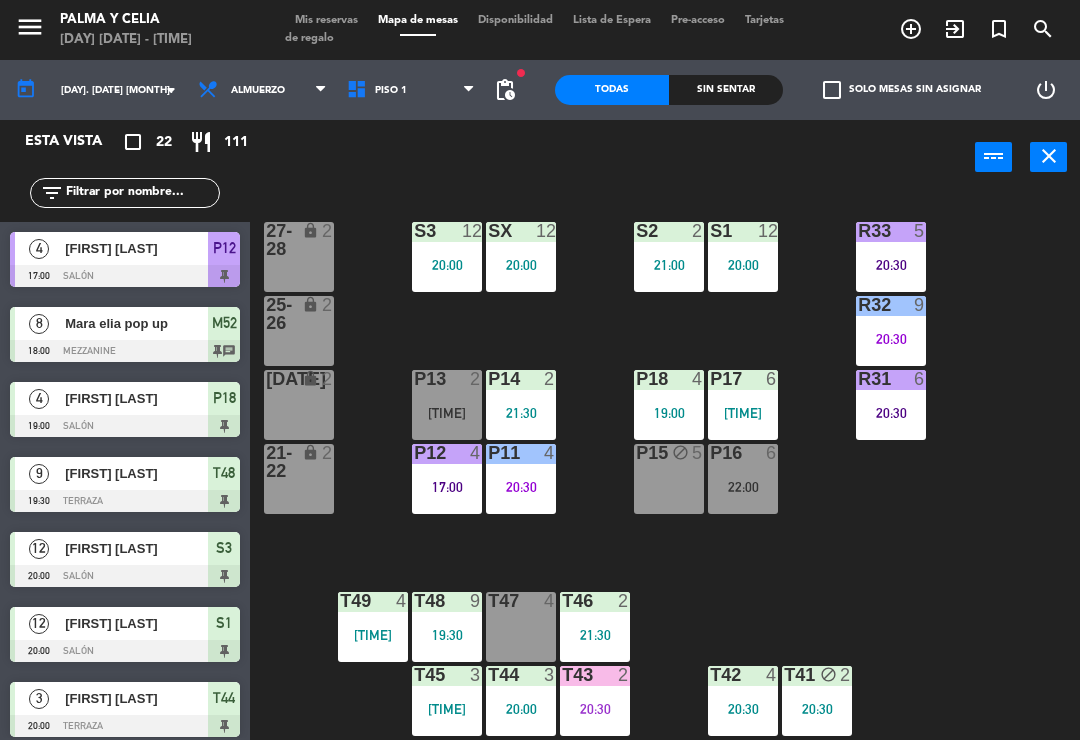click on "block" at bounding box center (669, 453) 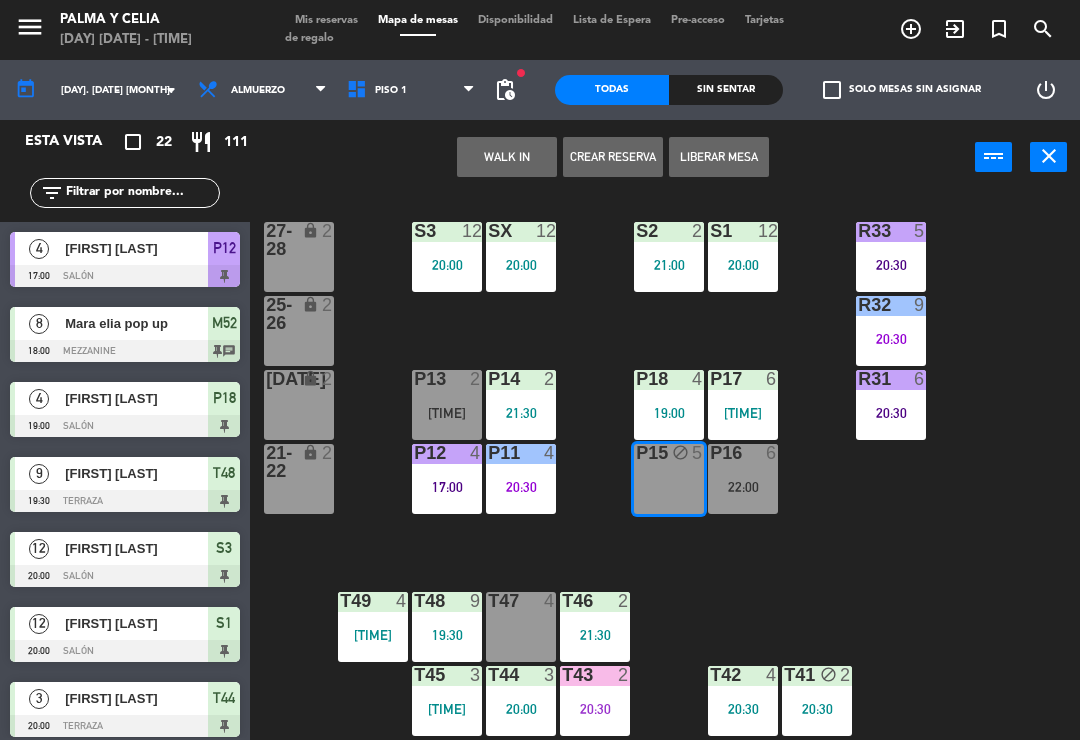 click on "Liberar Mesa" at bounding box center (719, 157) 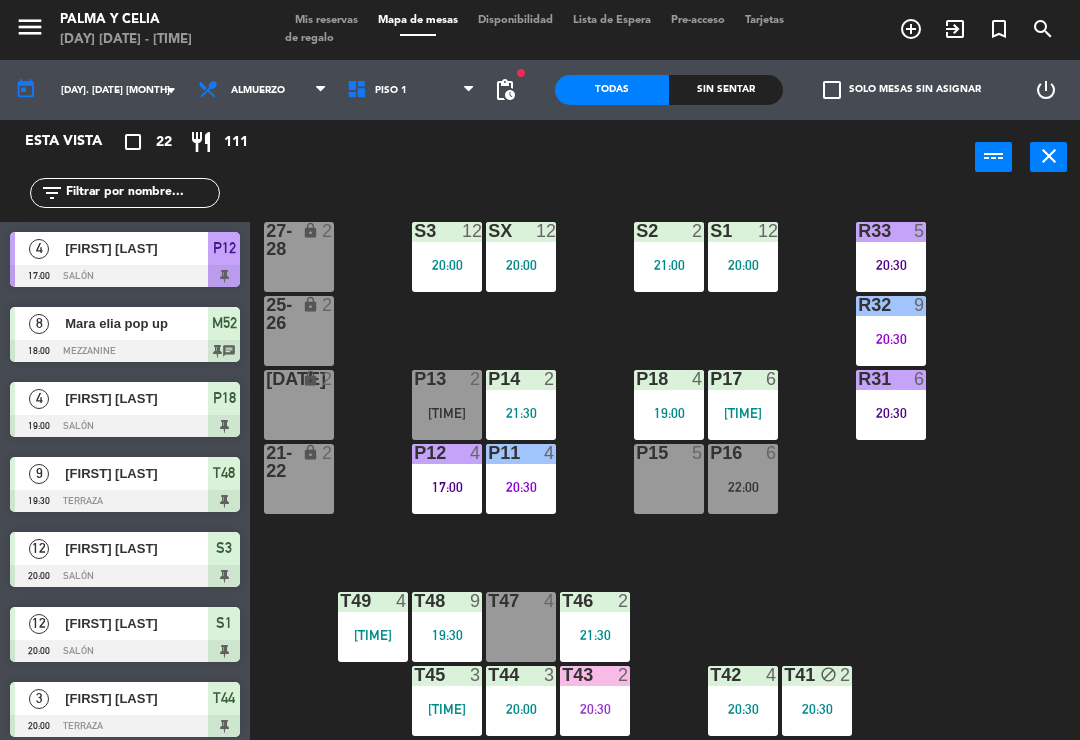 click on "R33  5   [TIME]  S1  12   [TIME]  S2  2   [TIME]  S3  12   [TIME]  SX  12   [TIME]  27-28 lock  2  R32  9   [TIME]  25-26 lock  2  P13  2   [TIME]  P14  2   [TIME]  P18  4   [TIME]  P17  6   [TIME]  R31  6   [TIME]  23-24 lock  2  P12  4   [TIME]  P11  4   [TIME]  P15  5  P16  6   [TIME]  21-22 lock  2  T48  9   [TIME]  T47  4  T46  2   [TIME]  T49  4   [TIME]  T45  3   [TIME]  T44  3   [TIME]  T43  2   [TIME]  T42  4   [TIME]  T41 block  2   [TIME]" 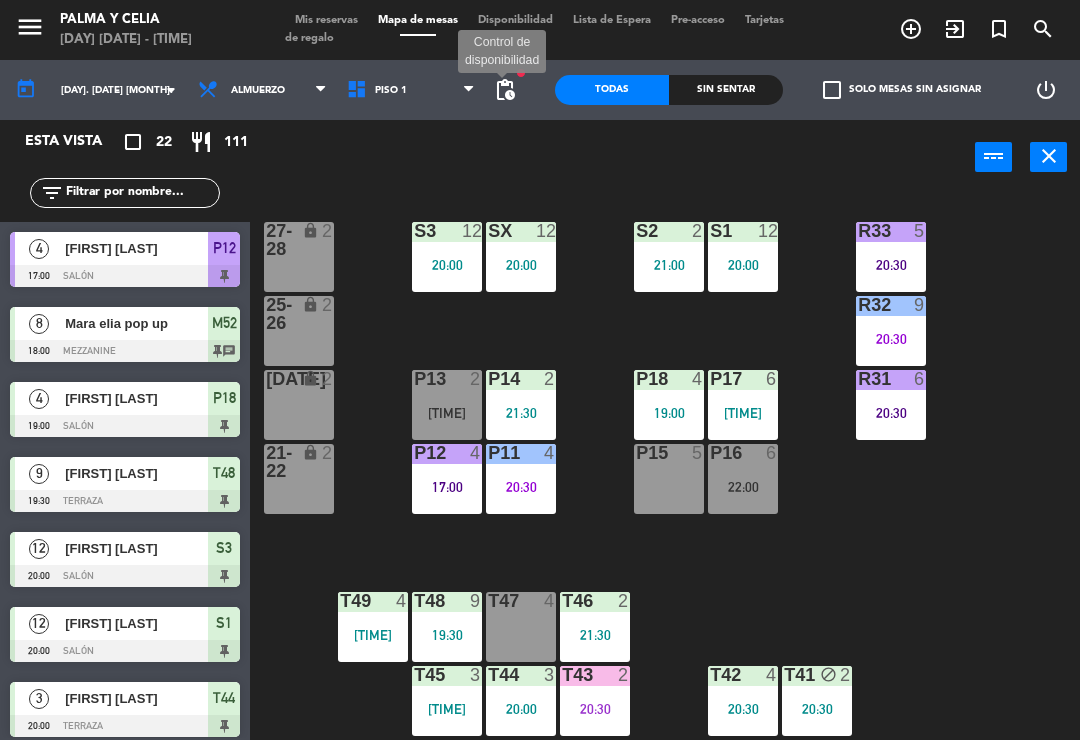 click on "pending_actions" 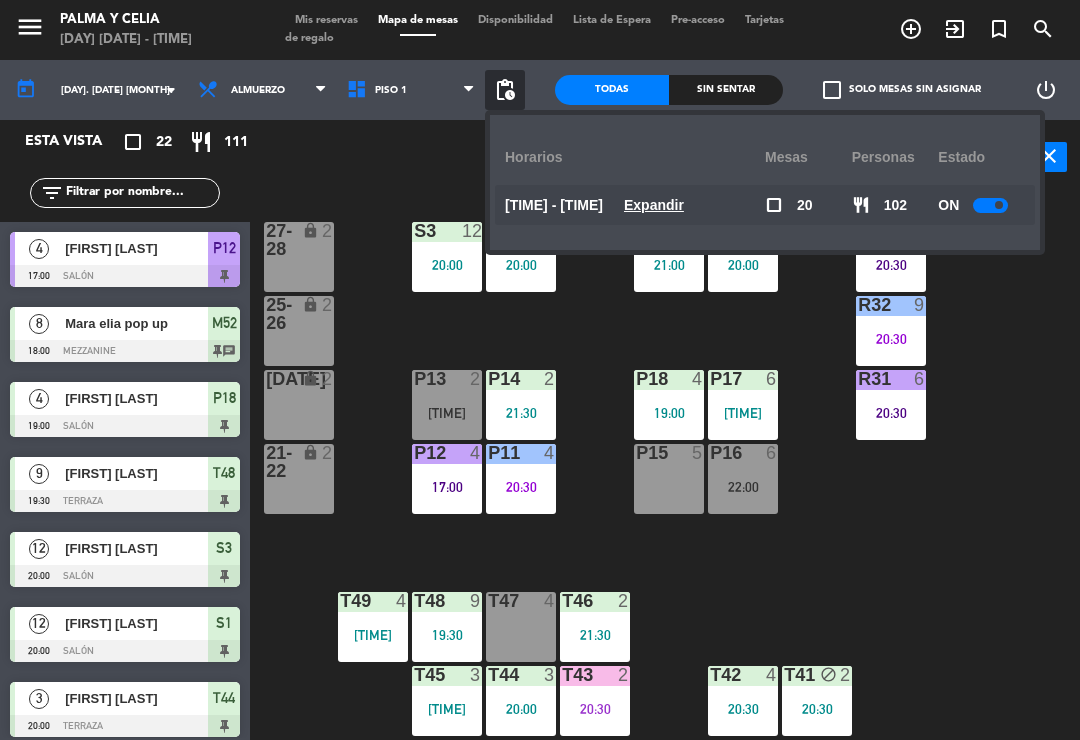 click on "R33  5   [TIME]  S1  12   [TIME]  S2  2   [TIME]  S3  12   [TIME]  SX  12   [TIME]  27-28 lock  2  R32  9   [TIME]  25-26 lock  2  P13  2   [TIME]  P14  2   [TIME]  P18  4   [TIME]  P17  6   [TIME]  R31  6   [TIME]  23-24 lock  2  P12  4   [TIME]  P11  4   [TIME]  P15  5  P16  6   [TIME]  21-22 lock  2  T48  9   [TIME]  T47  4  T46  2   [TIME]  T49  4   [TIME]  T45  3   [TIME]  T44  3   [TIME]  T43  2   [TIME]  T42  4   [TIME]  T41 block  2   [TIME]" 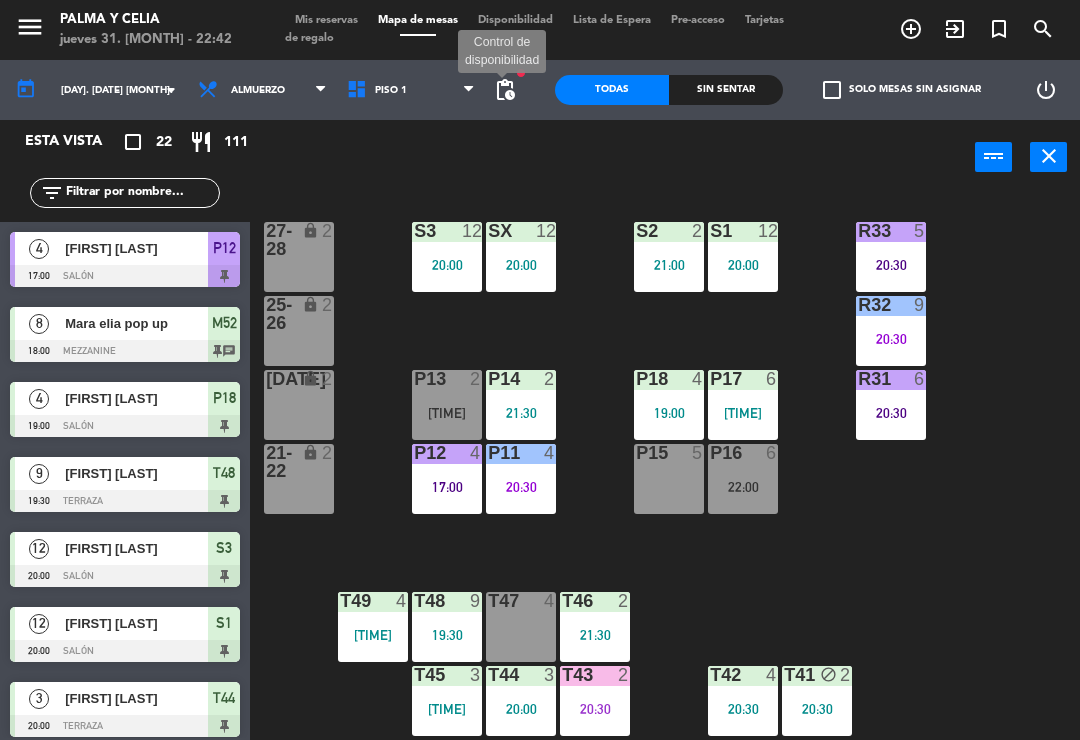 click on "pending_actions" 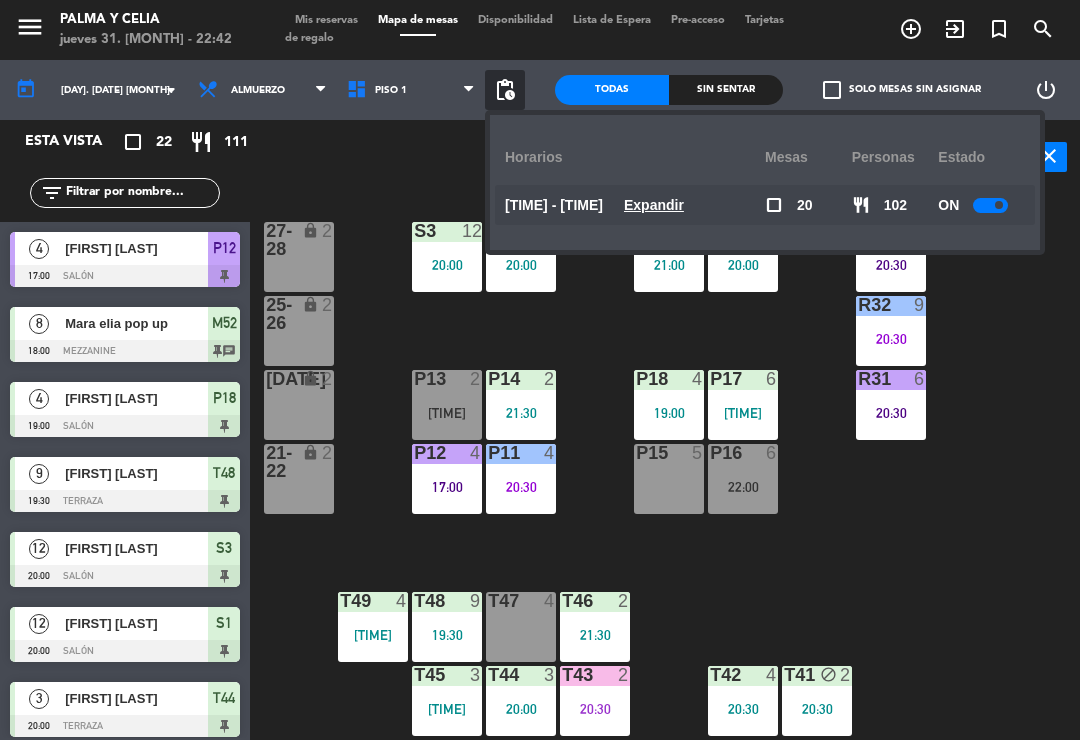 click on "Expandir" 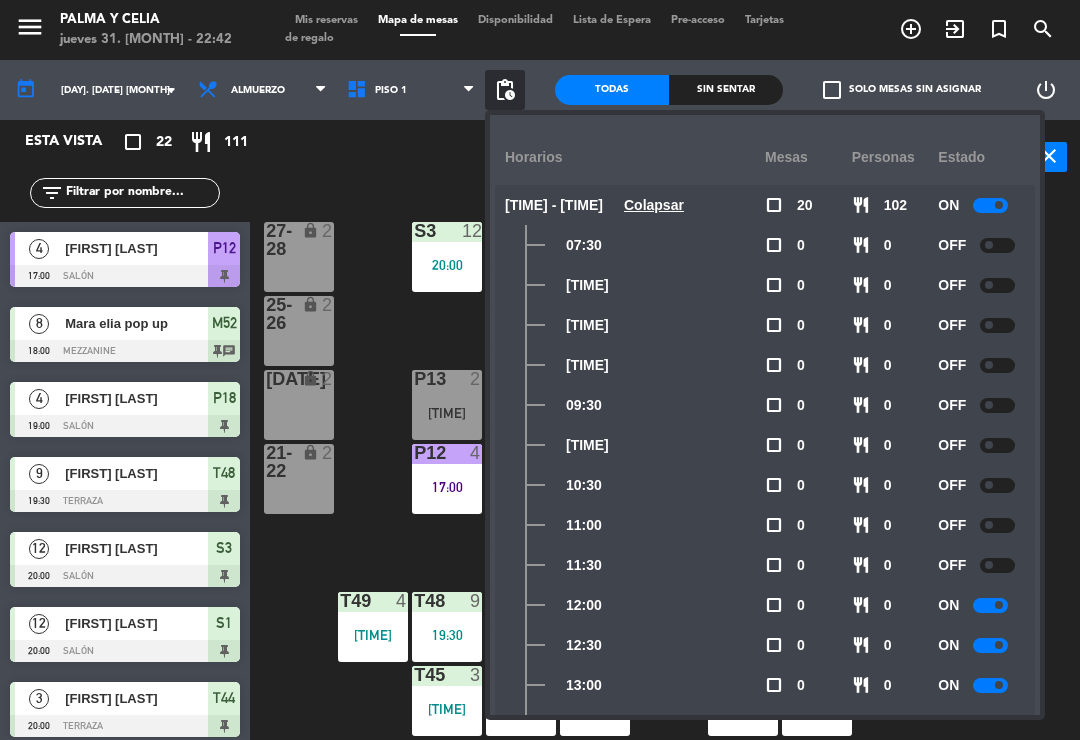 click on "power_input close" at bounding box center [612, 158] 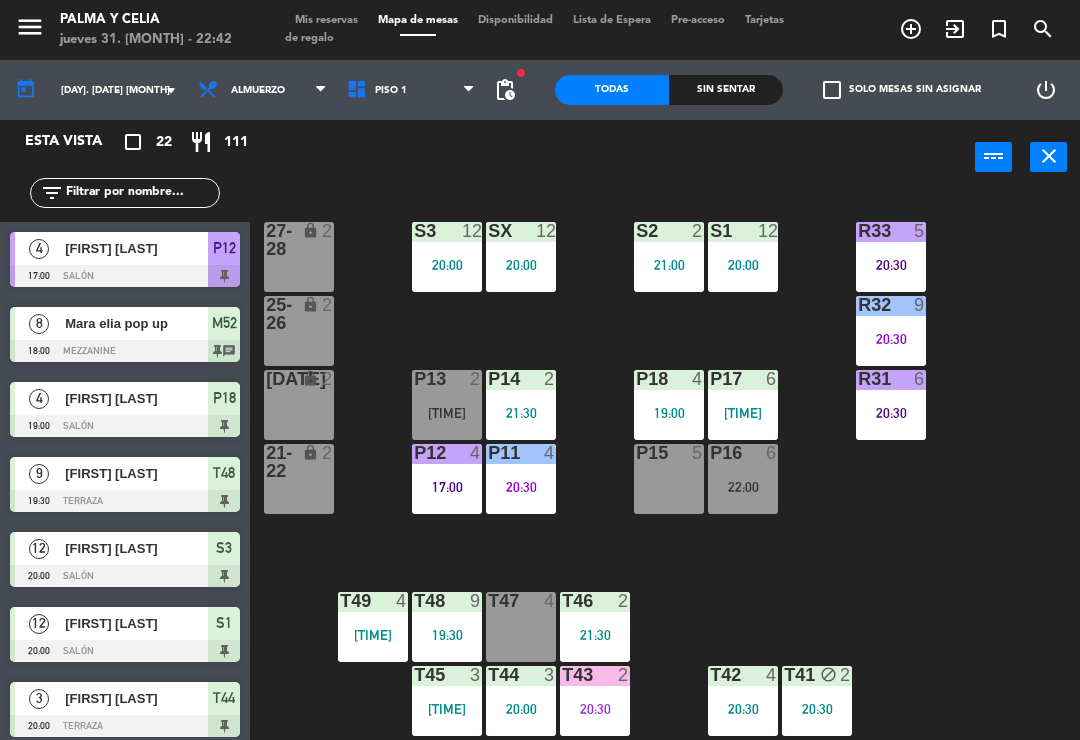 click on "R33  5   [TIME]  S1  12   [TIME]  S2  2   [TIME]  S3  12   [TIME]  SX  12   [TIME]  27-28 lock  2  R32  9   [TIME]  25-26 lock  2  P13  2   [TIME]  P14  2   [TIME]  P18  4   [TIME]  P17  6   [TIME]  R31  6   [TIME]  23-24 lock  2  P12  4   [TIME]  P11  4   [TIME]  P15  5  P16  6   [TIME]  21-22 lock  2  T48  9   [TIME]  T47  4  T46  2   [TIME]  T49  4   [TIME]  T45  3   [TIME]  T44  3   [TIME]  T43  2   [TIME]  T42  4   [TIME]  T41 block  2   [TIME]" 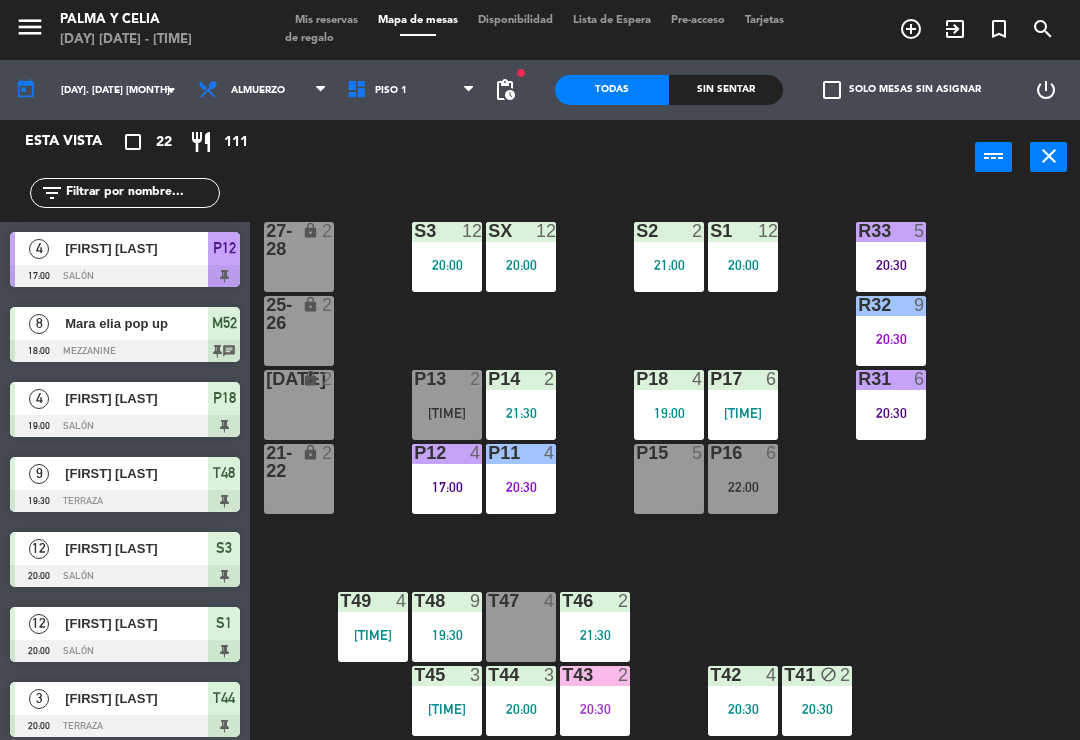 click on "R33  5   [TIME]  S1  12   [TIME]  S2  2   [TIME]  S3  12   [TIME]  SX  12   [TIME]  27-28 lock  2  R32  9   [TIME]  25-26 lock  2  P13  2   [TIME]  P14  2   [TIME]  P18  4   [TIME]  P17  6   [TIME]  R31  6   [TIME]  23-24 lock  2  P12  4   [TIME]  P11  4   [TIME]  P15  5  P16  6   [TIME]  21-22 lock  2  T48  9   [TIME]  T47  4  T46  2   [TIME]  T49  4   [TIME]  T45  3   [TIME]  T44  3   [TIME]  T43  2   [TIME]  T42  4   [TIME]  T41 block  2   [TIME]" 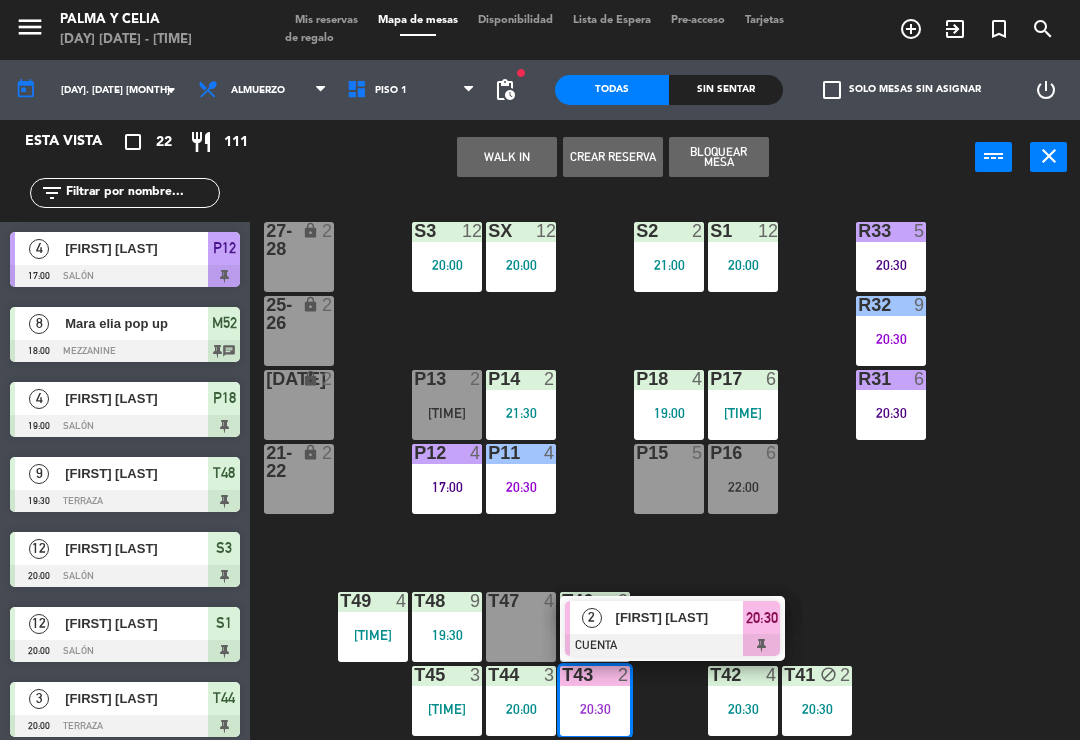 click on "20:30" at bounding box center [762, 618] 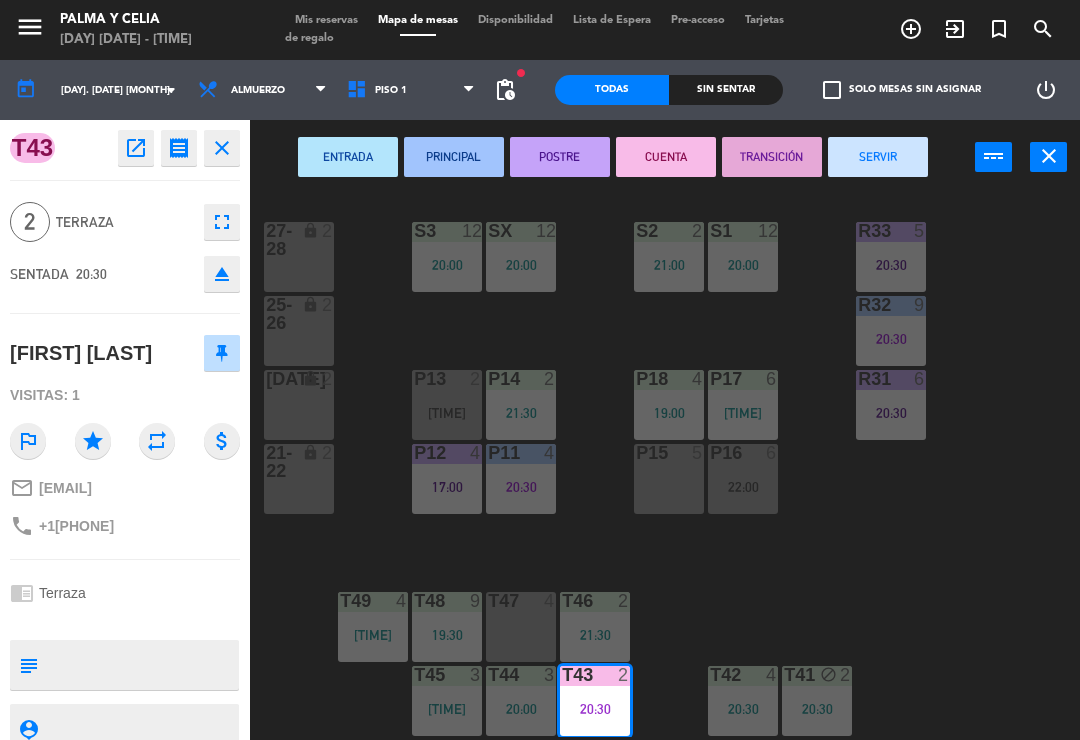 click on "SERVIR" at bounding box center [878, 157] 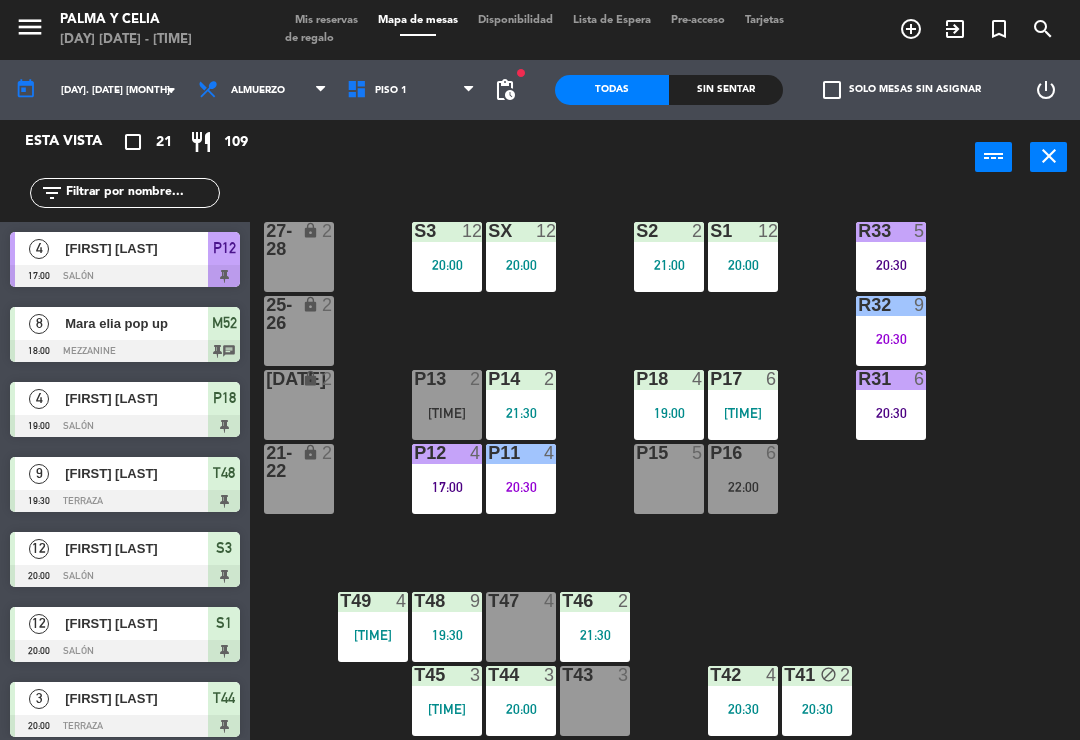 click on "R33  5   [TIME]  S1  12   [TIME]  S2  2   [TIME]  S3  12   [TIME]  SX  12   [TIME]  27-28 lock  2  R32  9   [TIME]  25-26 lock  2  P13  2   [TIME]  P14  2   [TIME]  P18  4   [TIME]  P17  6   [TIME]  R31  6   [TIME]  23-24 lock  2  P12  4   [TIME]  P11  4   [TIME]  P15  5  P16  6   [TIME]  21-22 lock  2  T48  9   [TIME]  T47  4  T46  2   [TIME]  T49  4   [TIME]  T45  3   [TIME]  T44  3   [TIME]  T43  3  T42  4   [TIME]  T41 block  2   [TIME]" 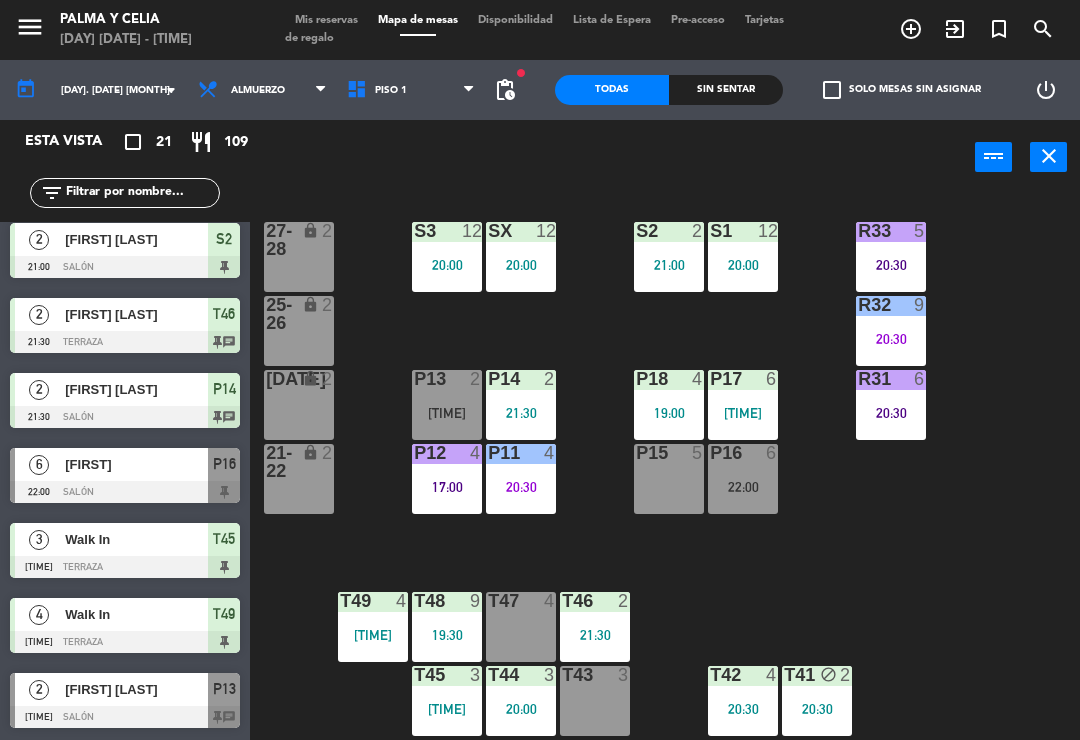 scroll, scrollTop: 1059, scrollLeft: 0, axis: vertical 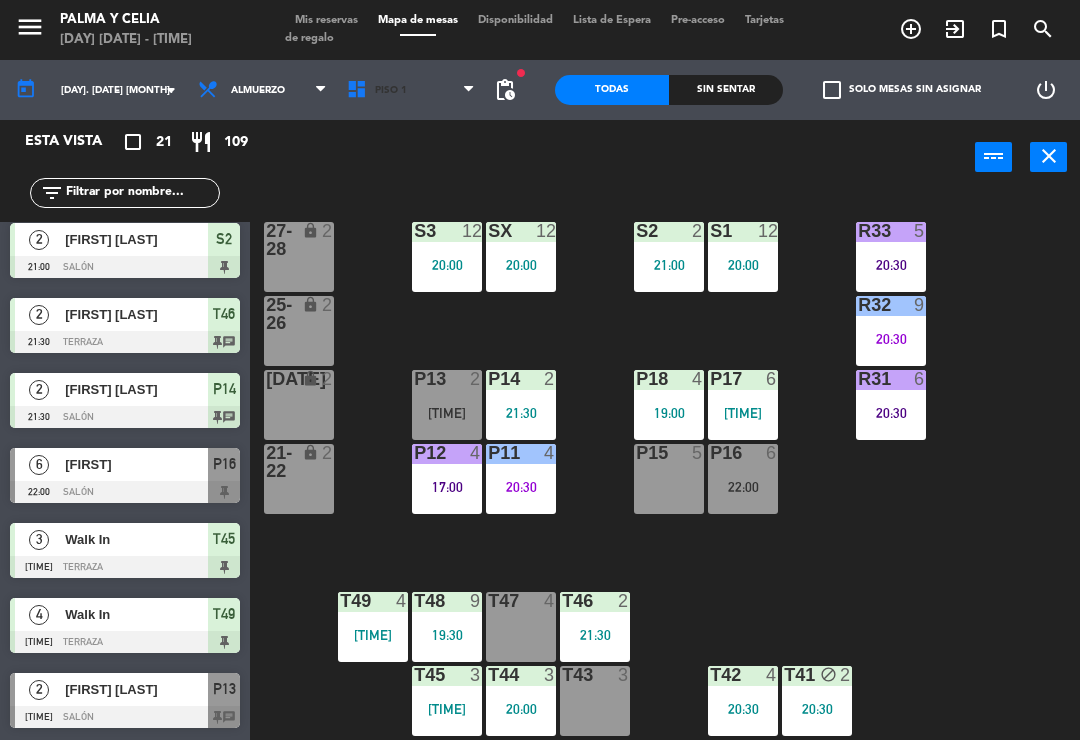 click on "Piso 1" at bounding box center [391, 90] 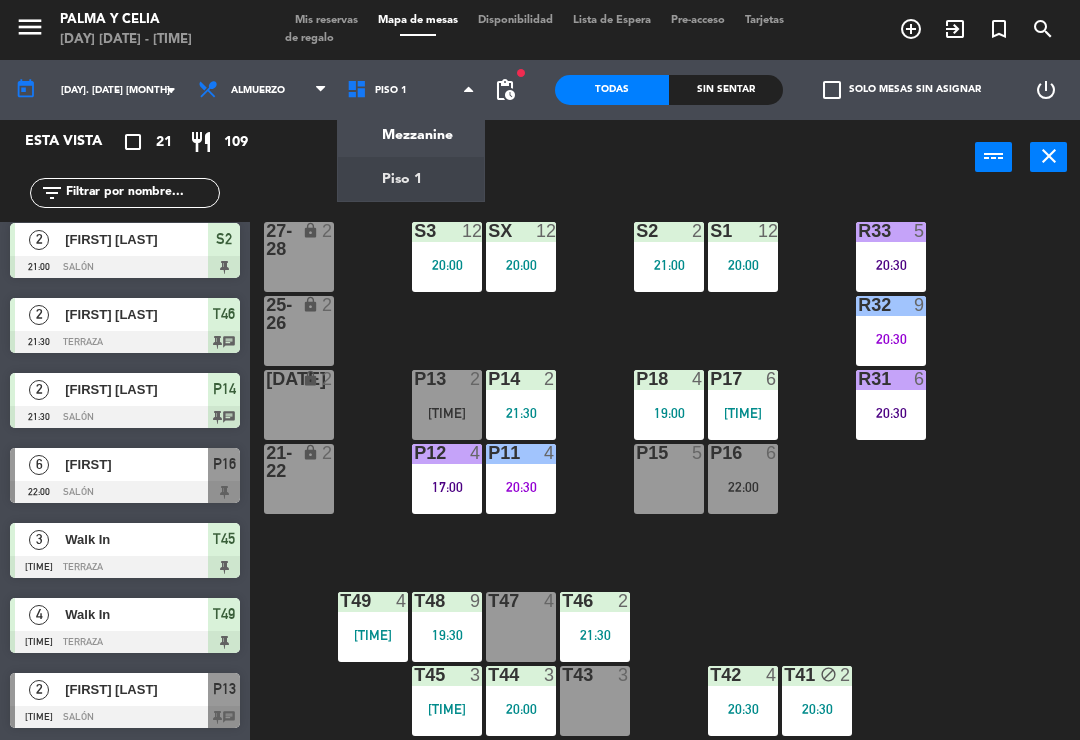 click on "power_input close" at bounding box center (612, 158) 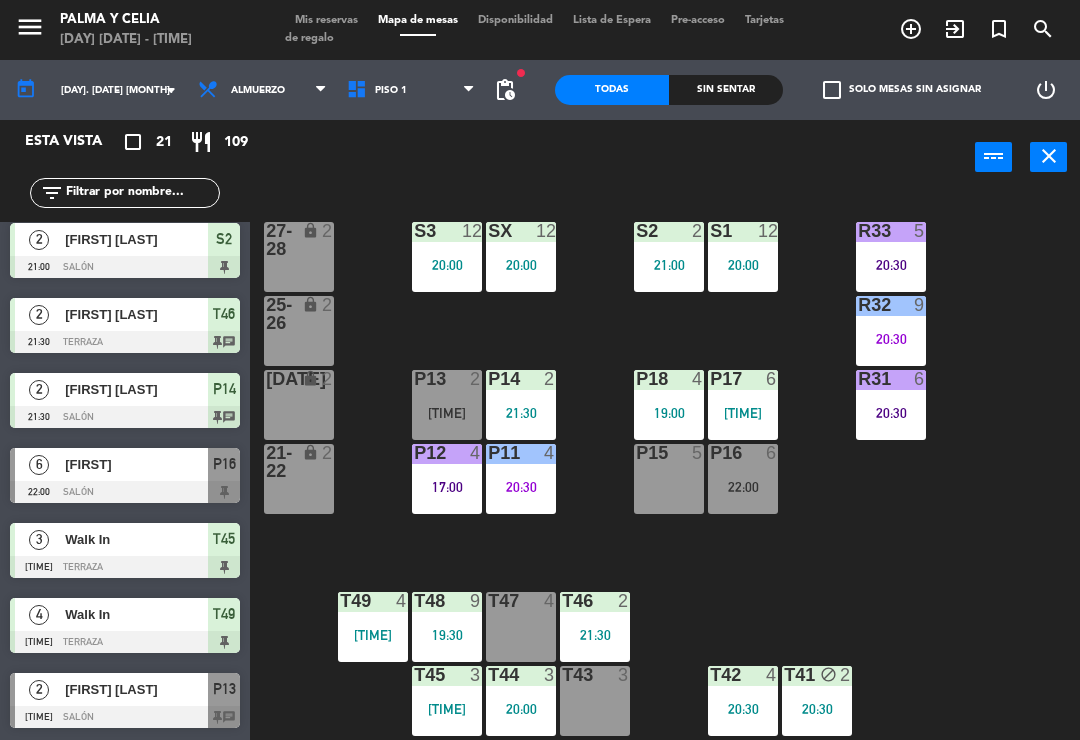 click on "[DAY]. [DATE] [MONTH]." 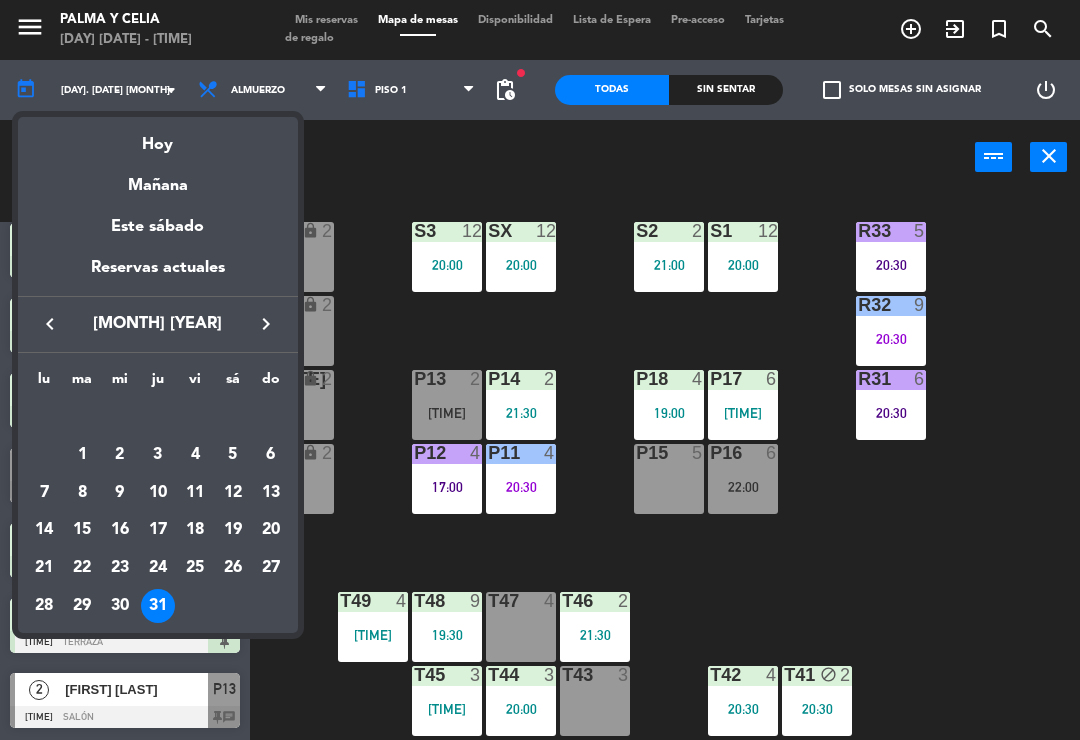 click on "Mañana" at bounding box center (158, 178) 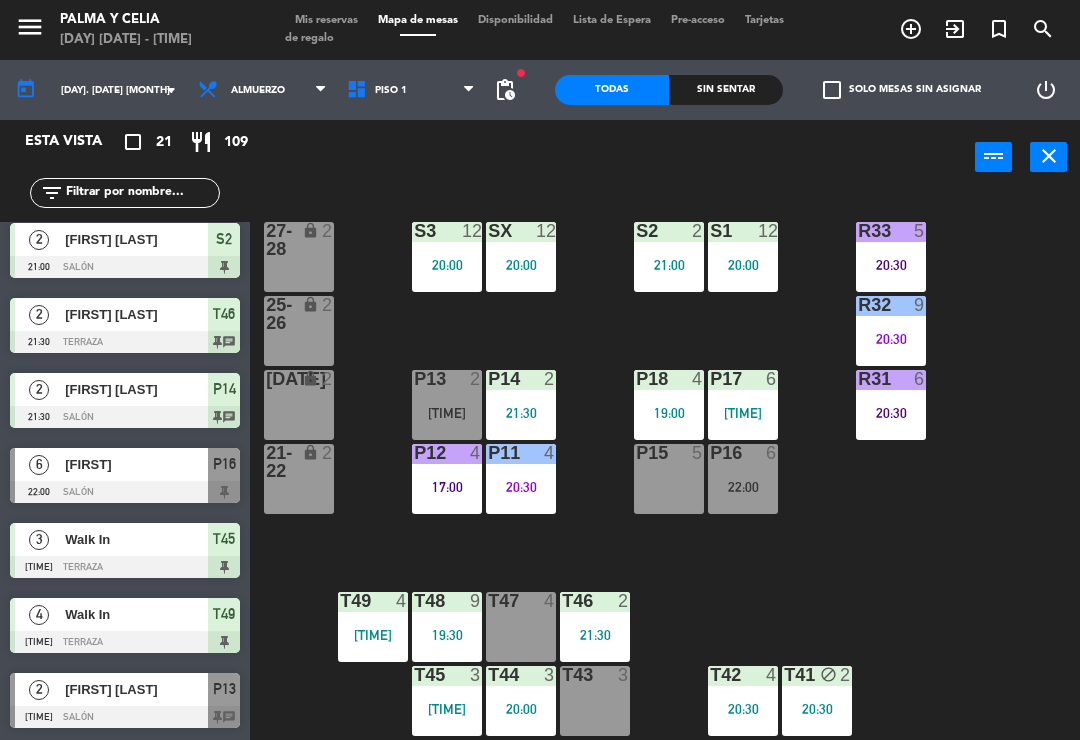 type on "[DAY]. [DATE] [MONTH]." 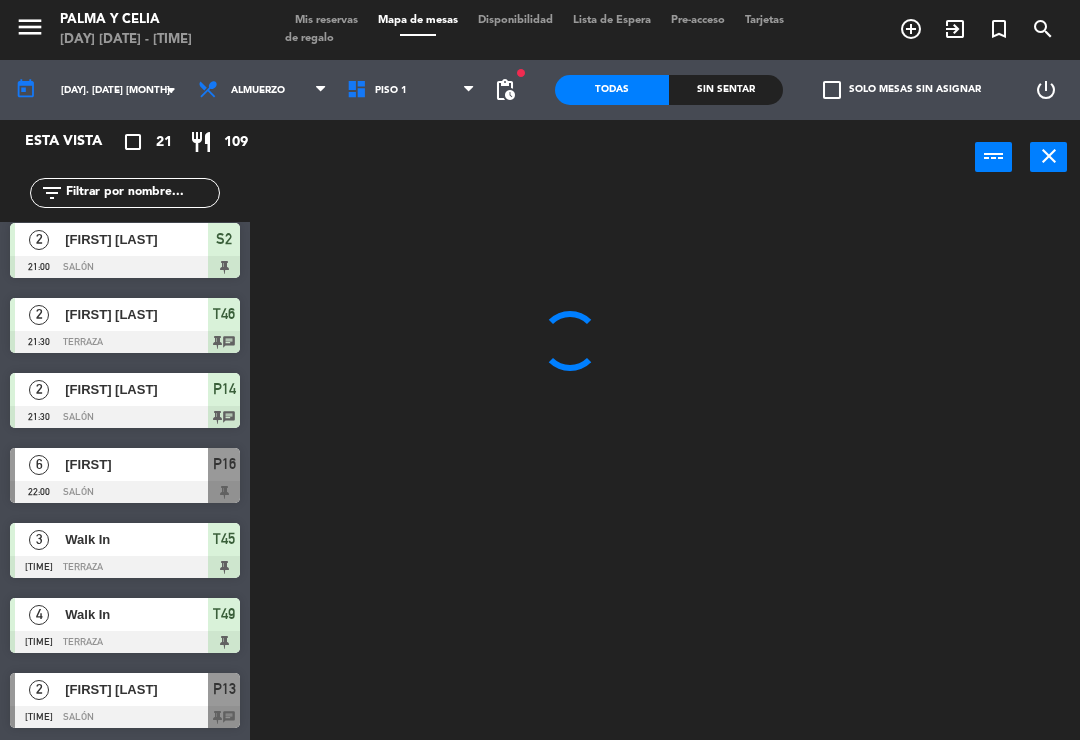 scroll, scrollTop: 0, scrollLeft: 0, axis: both 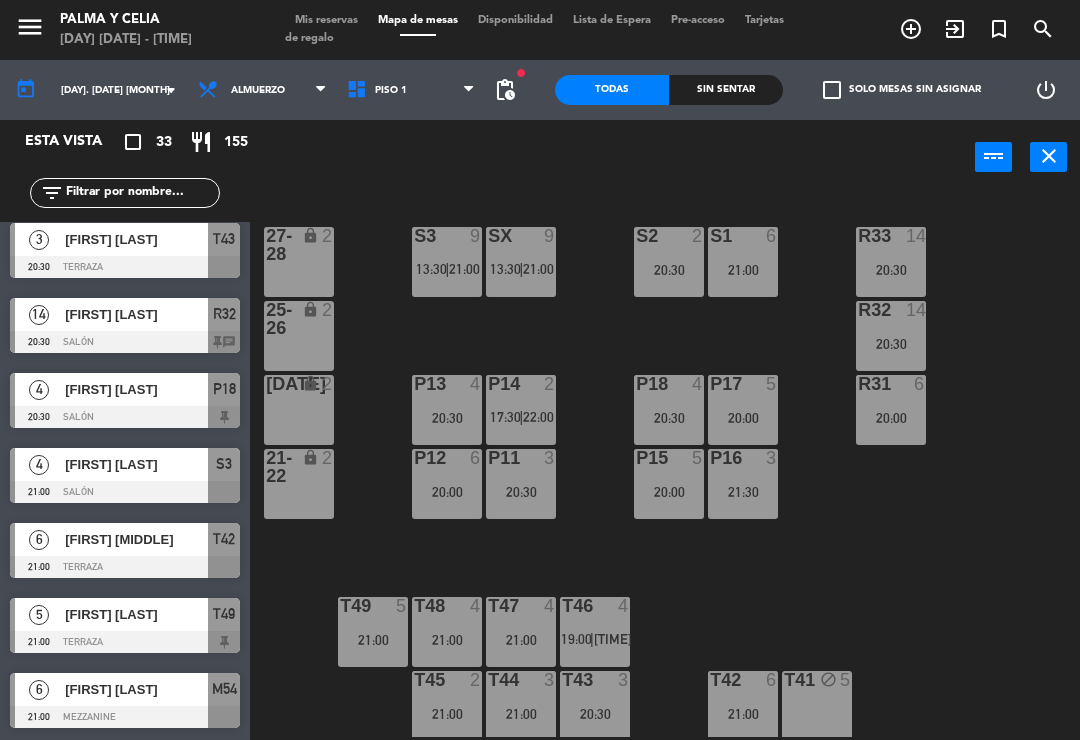 click 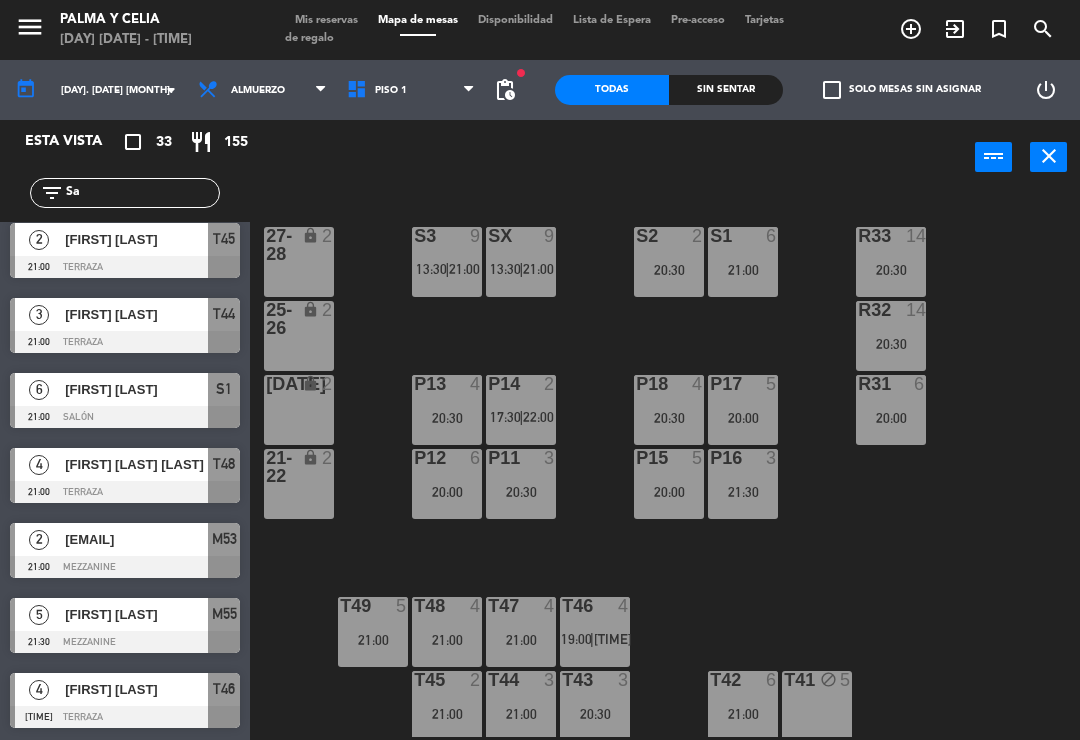 scroll, scrollTop: 0, scrollLeft: 0, axis: both 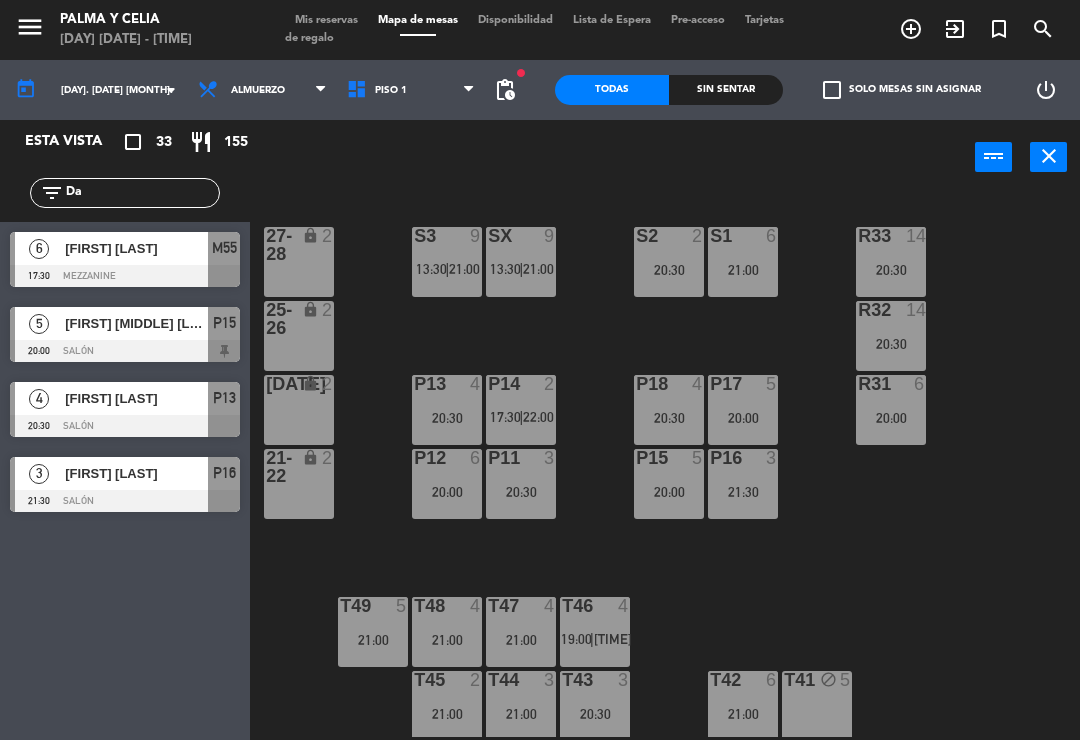 type on "Da" 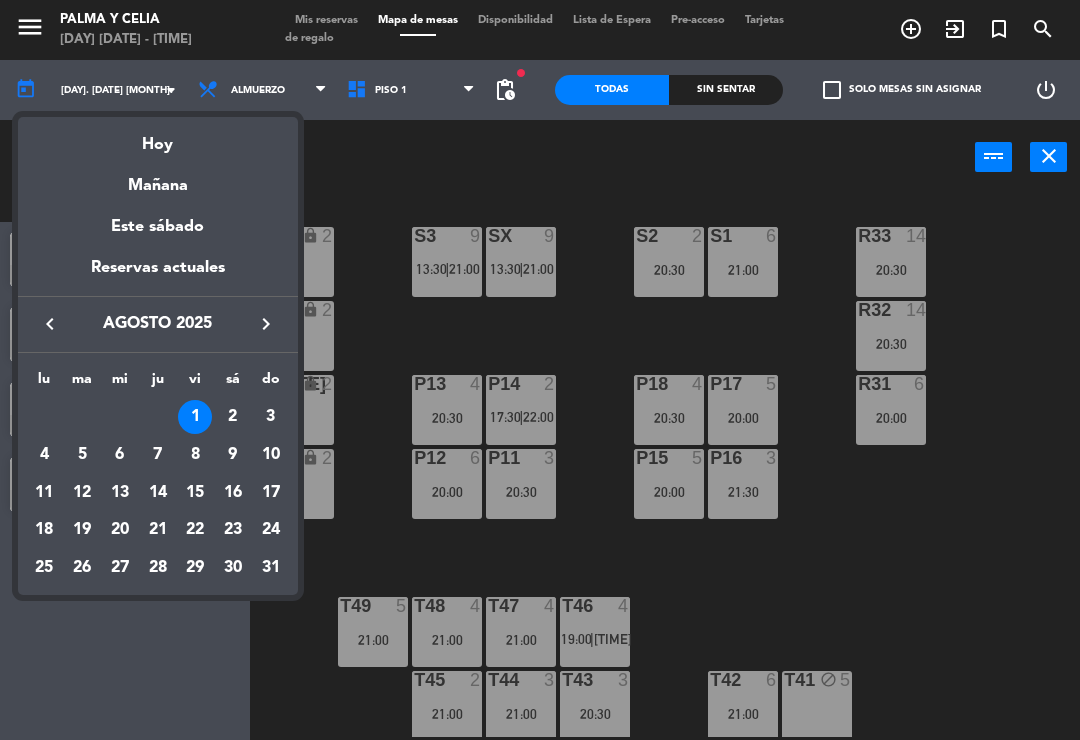 click on "2" at bounding box center (233, 417) 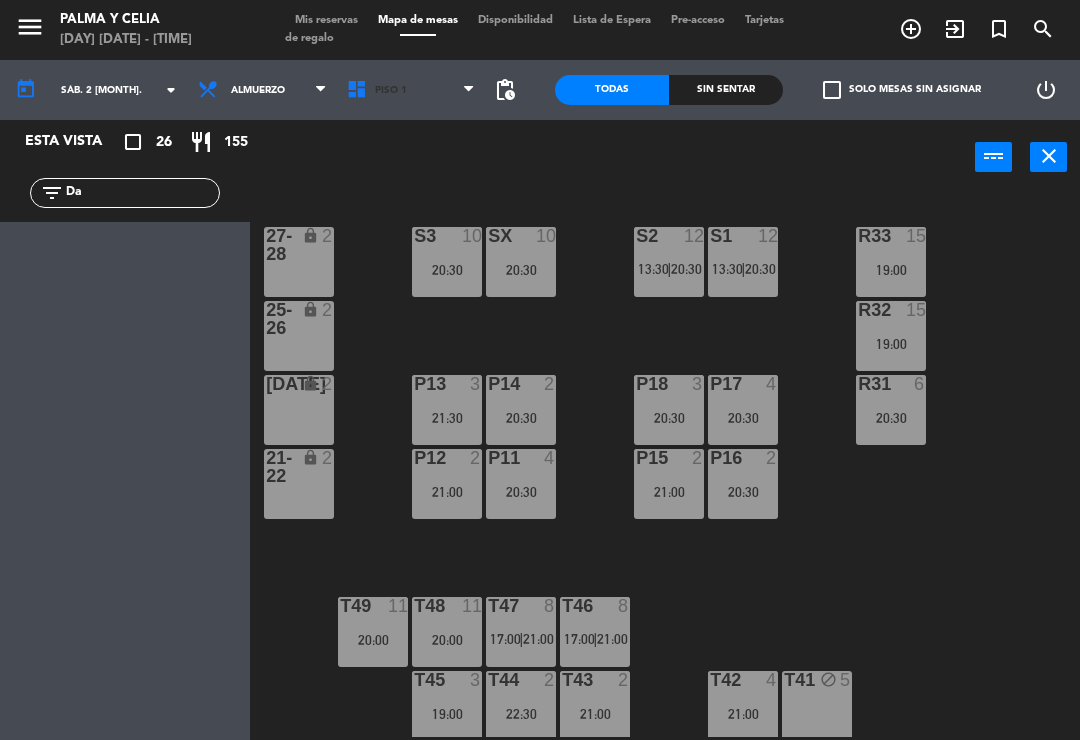 click on "Piso 1" at bounding box center (391, 90) 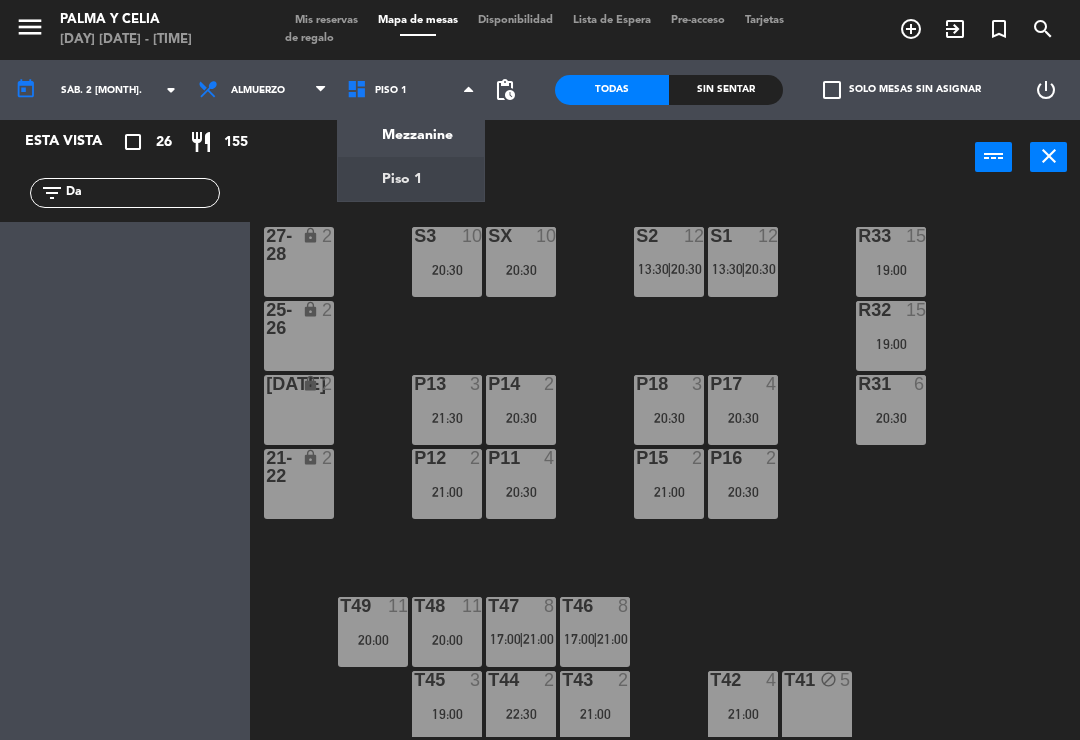 click on "menu  Palma y Celia   [DAY] [DATE] - [TIME]   Mis reservas   Mapa de mesas   Disponibilidad   Lista de Espera   Pre-acceso   Tarjetas de regalo  add_circle_outline exit_to_app turned_in_not search today    sáb. 2 ago. arrow_drop_down  Almuerzo  Almuerzo  Almuerzo  Mezzanine   Piso 1   Piso 1   Mezzanine   Piso 1  pending_actions  Todas  Sin sentar  check_box_outline_blank   Solo mesas sin asignar   power_settings_new   Esta vista   crop_square  26  restaurant  155 filter_list Da power_input close R33  15   [TIME]  S1  12   [TIME]    |    [TIME]     S2  12   [TIME]    |    [TIME]     S3  10   [TIME]  SX  10   [TIME]  27-28 lock  2  R32  15   [TIME]  25-26 lock  2  P13  3   [TIME]  P14  2   [TIME]  P18  3   [TIME]  P17  4   [TIME]  R31  6   [TIME]  23-24 lock  2  P12  2   [TIME]  P11  4   [TIME]  P15  2   [TIME]  P16  2   [TIME]  21-22 lock  2  T48  11   [TIME]  T47  8   [TIME]    |    [TIME]     T46  8   [TIME]    |    [TIME]     T49  11   [TIME]  T45  3   [TIME]  T44  2   [TIME]  T43  2   [TIME]  T42  4   [TIME]  T41 block  5" 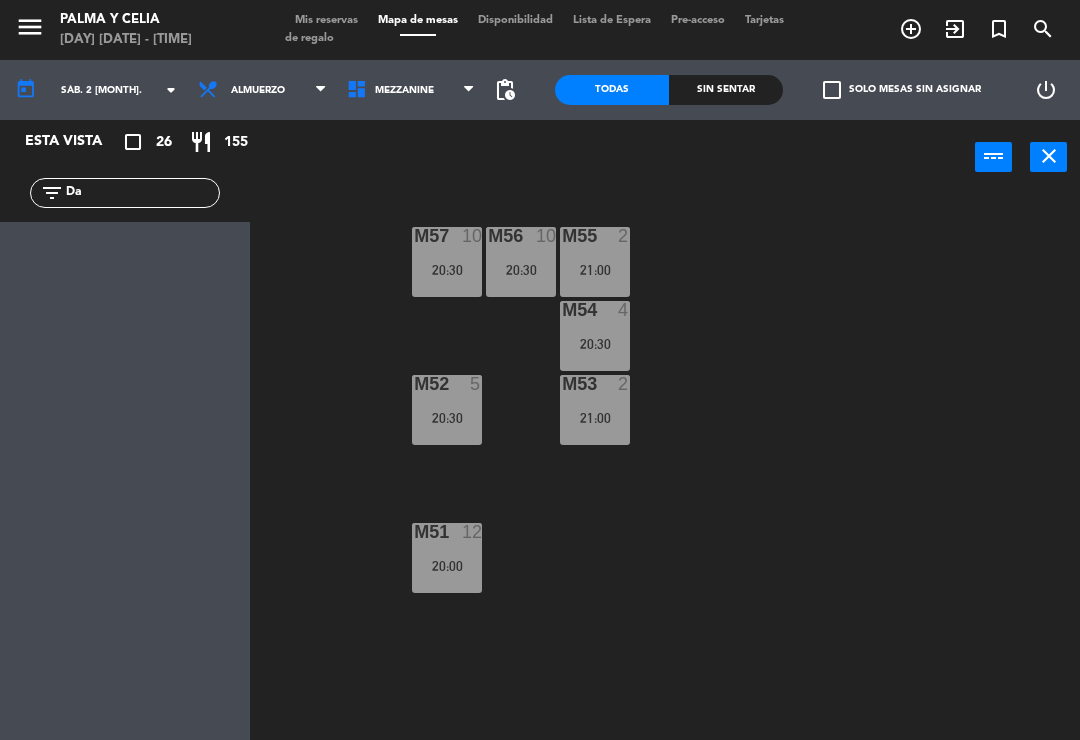 click on "Mezzanine" at bounding box center [411, 90] 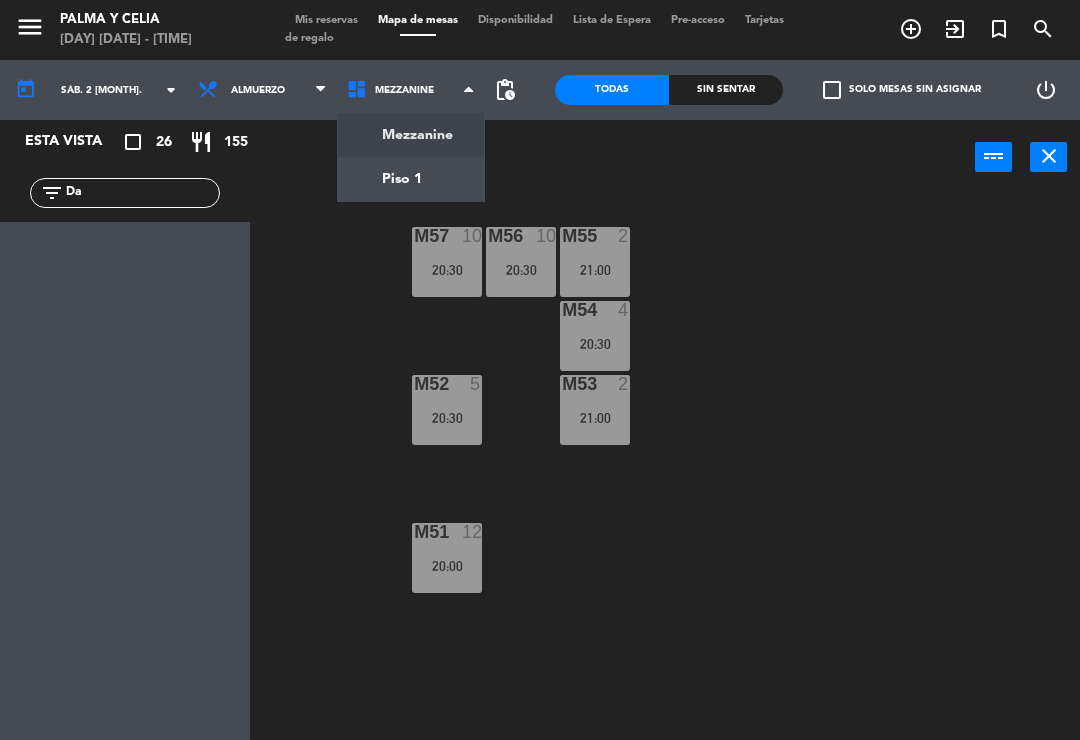 click on "menu  Palma y Celia   [DAY] [DATE] - [TIME]   Mis reservas   Mapa de mesas   Disponibilidad   Lista de Espera   Pre-acceso   Tarjetas de regalo  add_circle_outline exit_to_app turned_in_not search today    sáb. 2 ago. arrow_drop_down  Almuerzo  Almuerzo  Almuerzo  Mezzanine   Piso 1   Mezzanine   Mezzanine   Piso 1  pending_actions  Todas  Sin sentar  check_box_outline_blank   Solo mesas sin asignar   power_settings_new   Esta vista   crop_square  26  restaurant  155 filter_list Da power_input close M57  10   [TIME]  M56  10   [TIME]  M55  2   [TIME]  M54  4   [TIME]  M52  5   [TIME]  M53  2   [TIME]  M51  12   [TIME]" 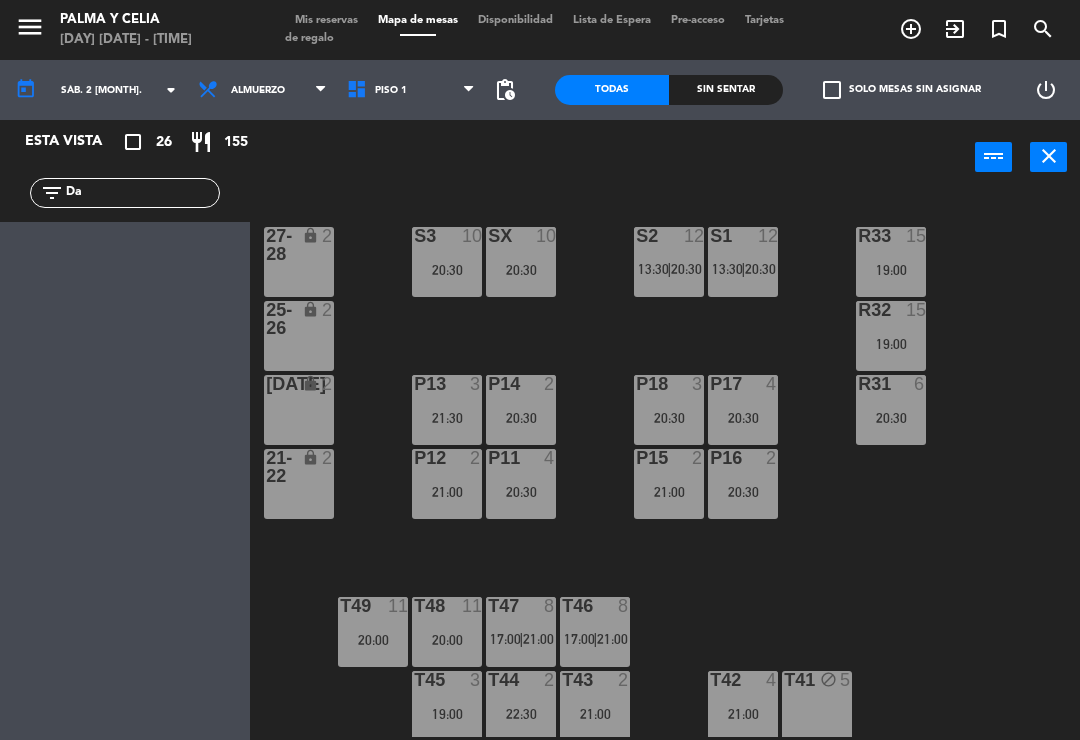 click on "sáb. 2 [MONTH]." 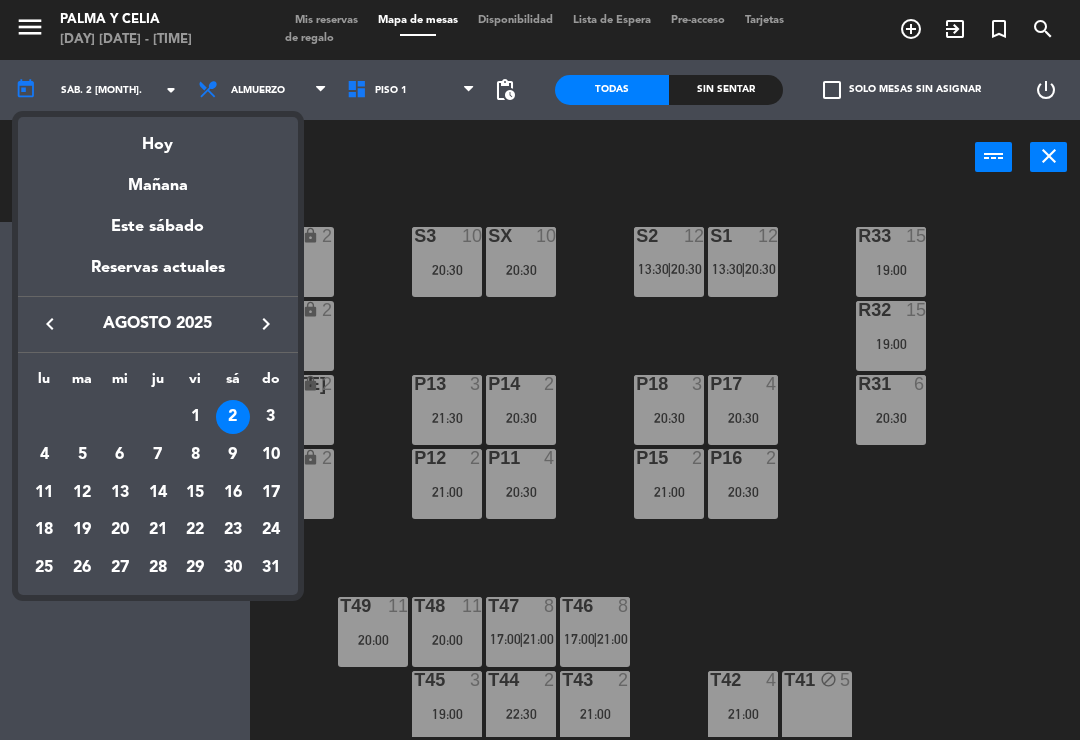 click on "Hoy" at bounding box center [158, 137] 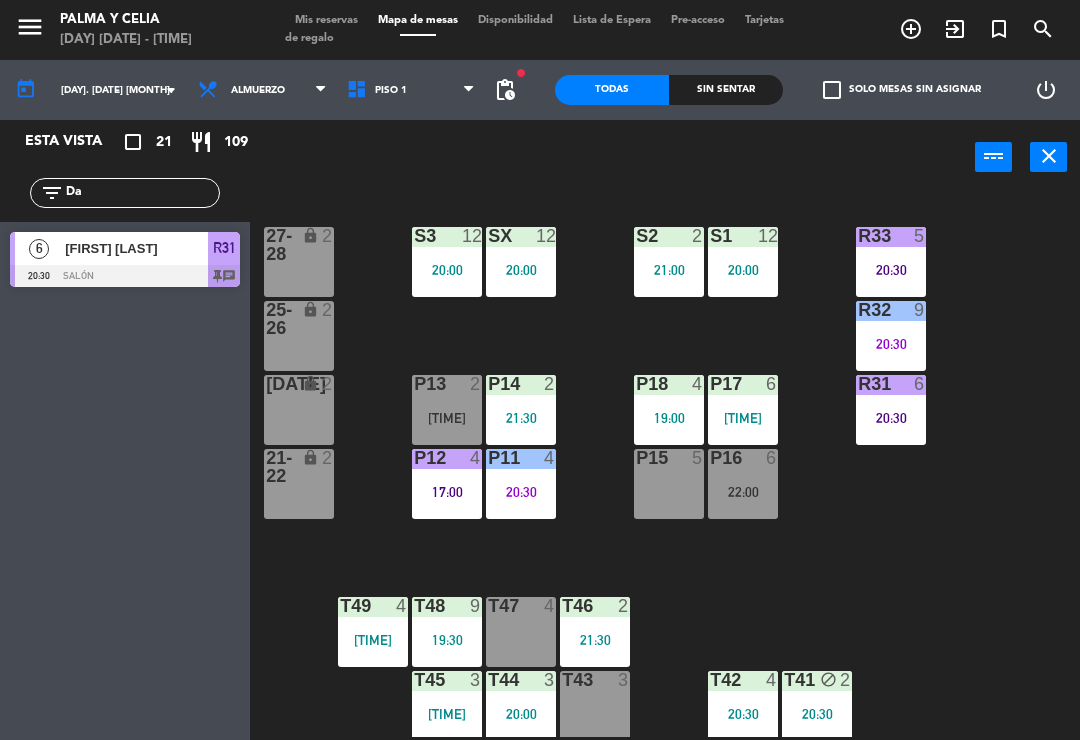 click on "pending_actions" 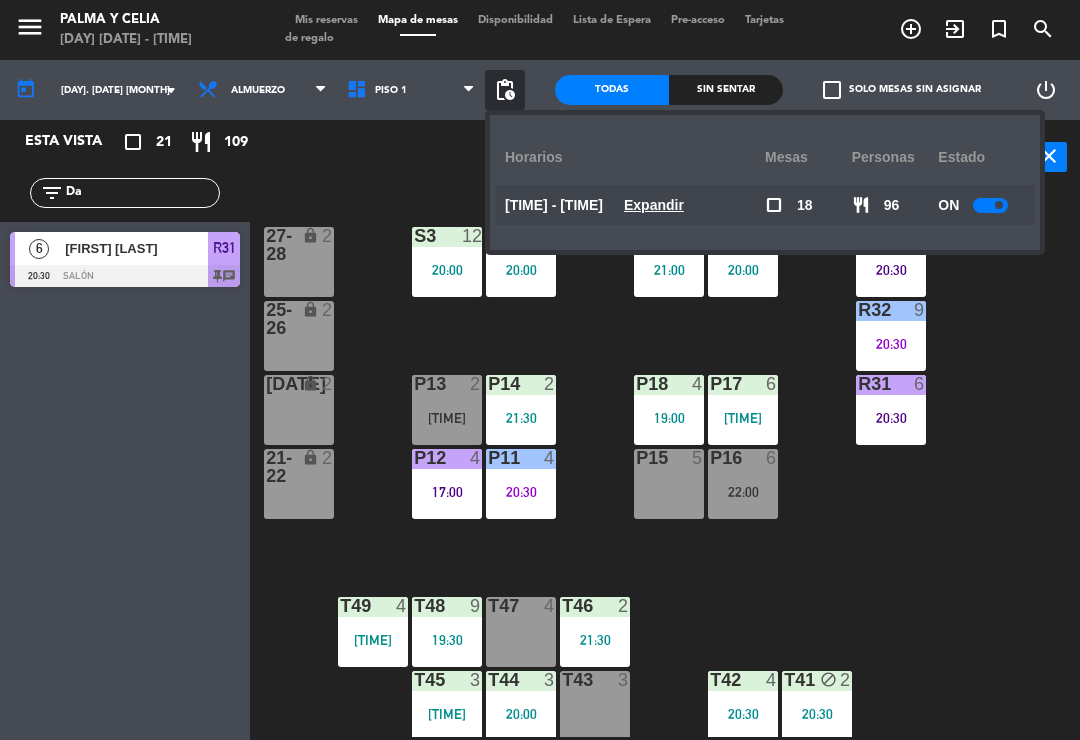click on "Expandir" 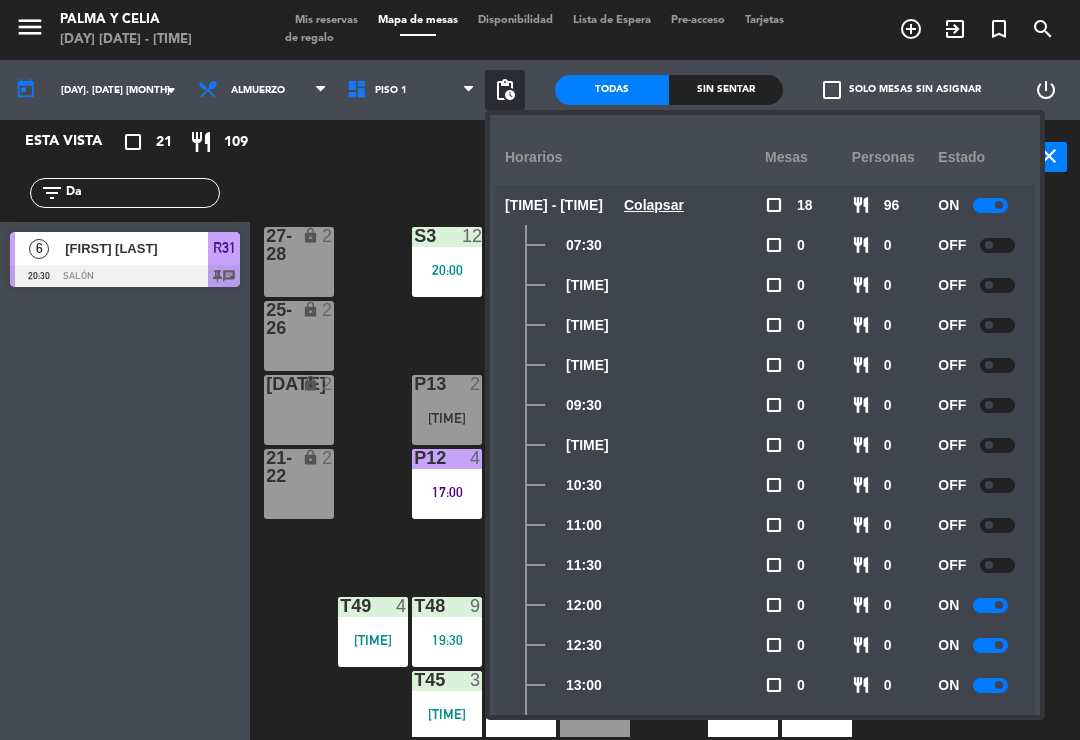 click 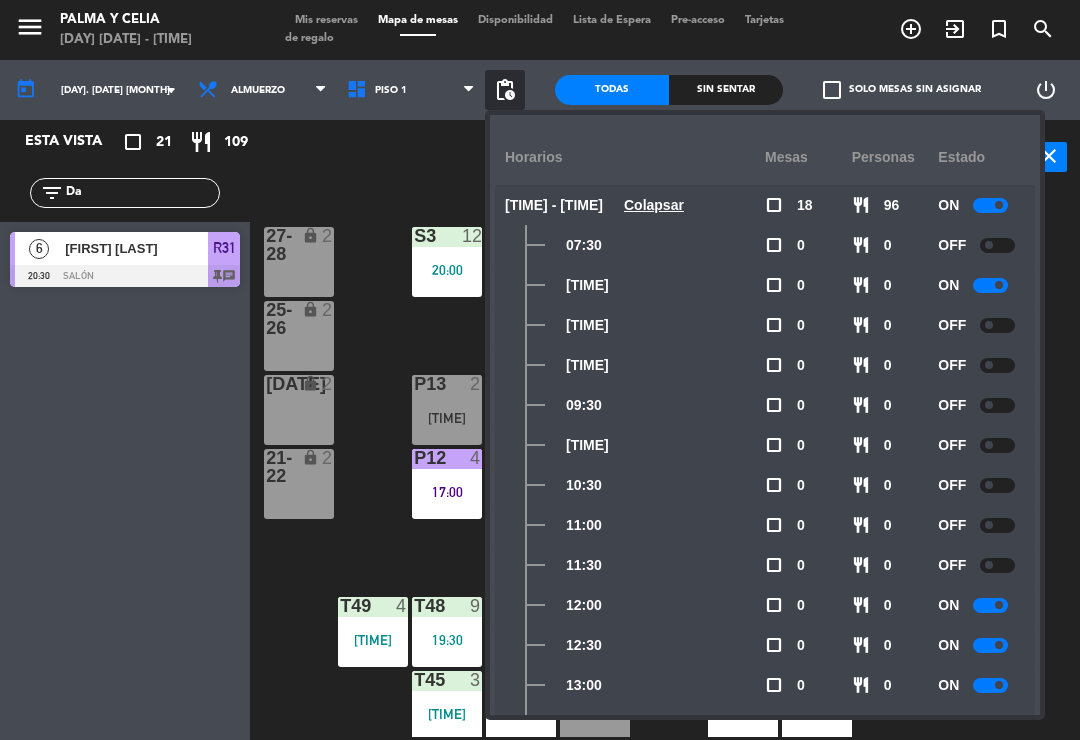 click 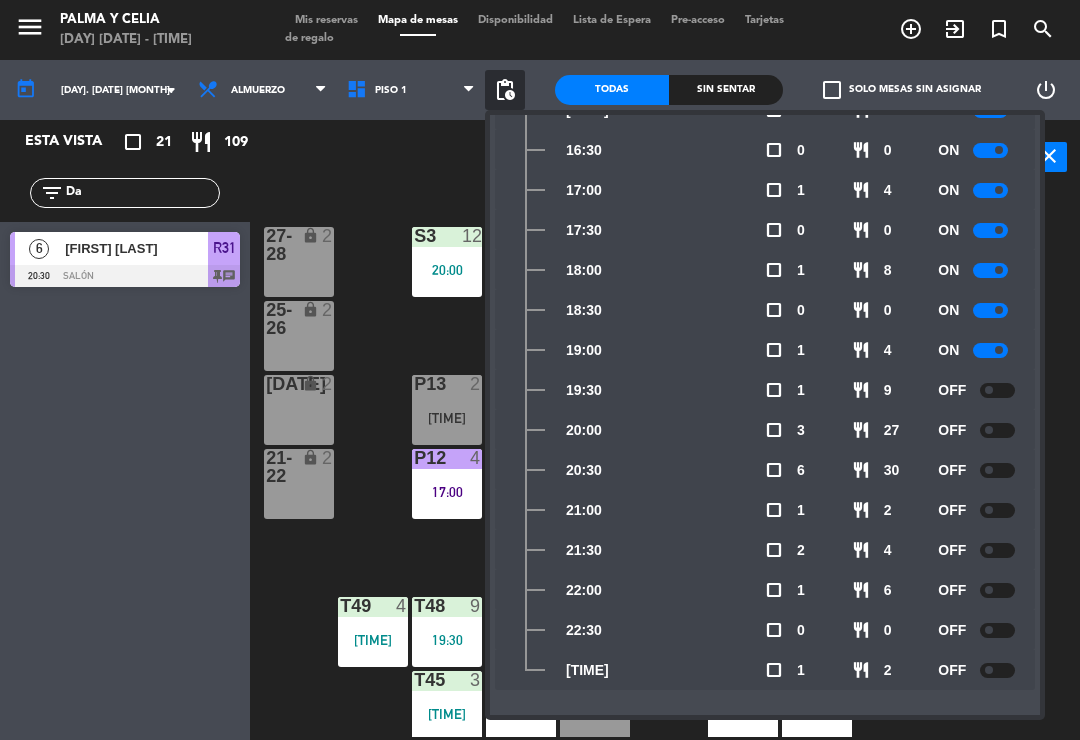 scroll, scrollTop: 815, scrollLeft: 0, axis: vertical 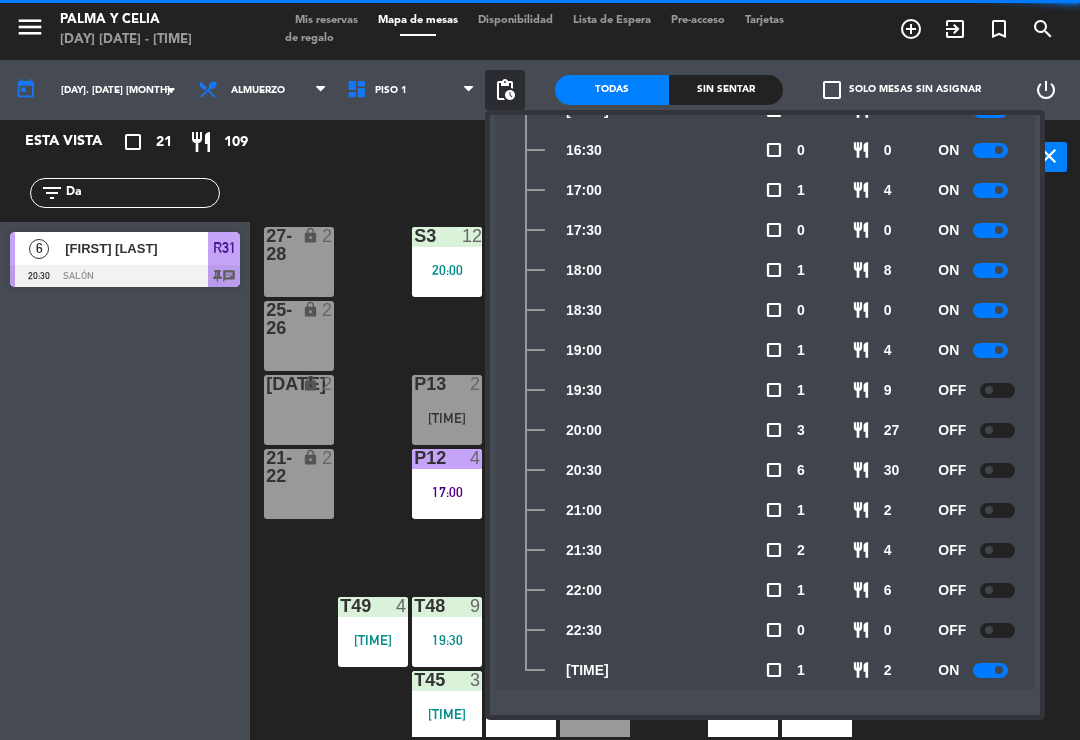 click 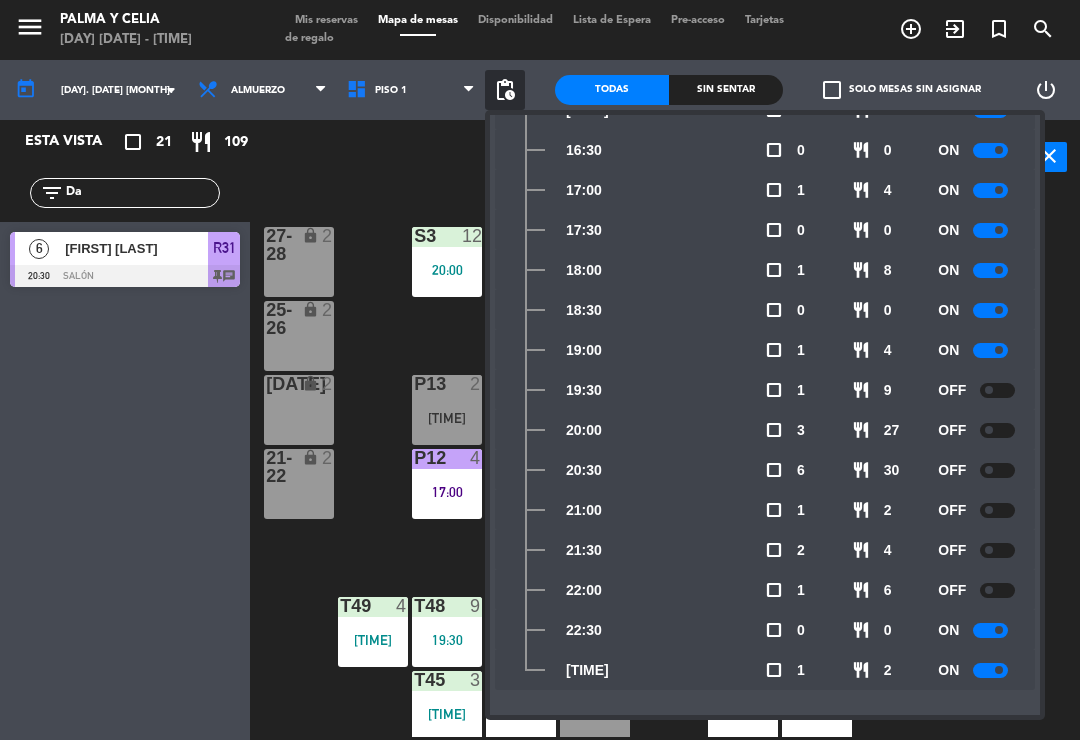 click 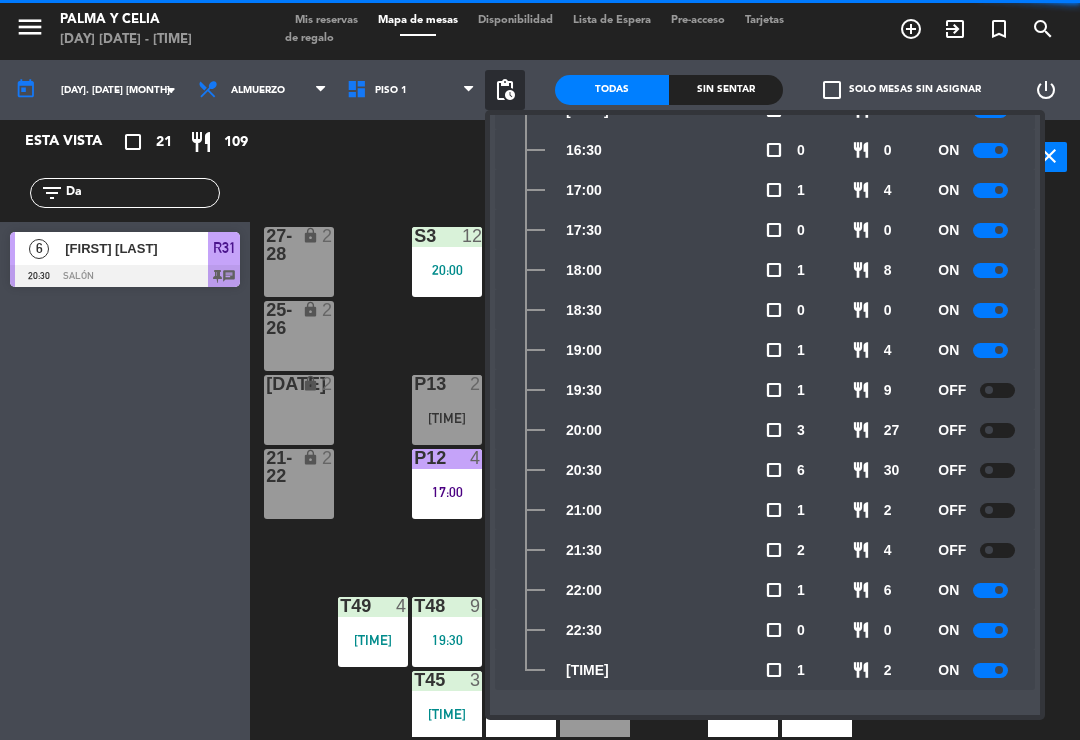 click 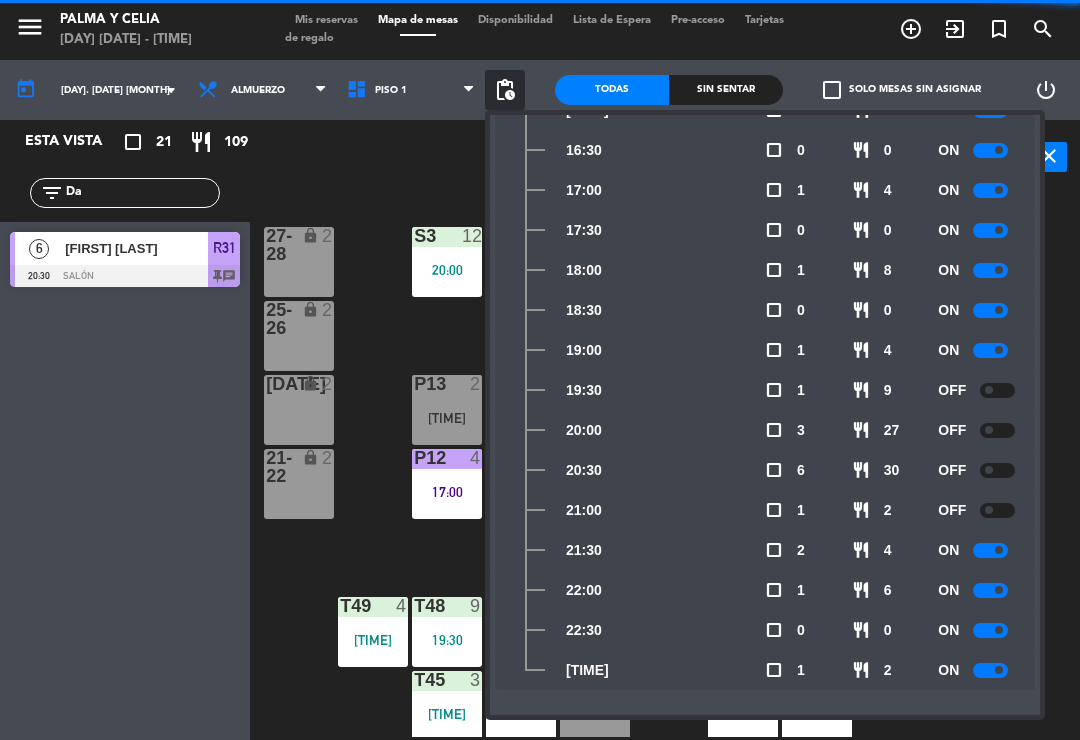 click 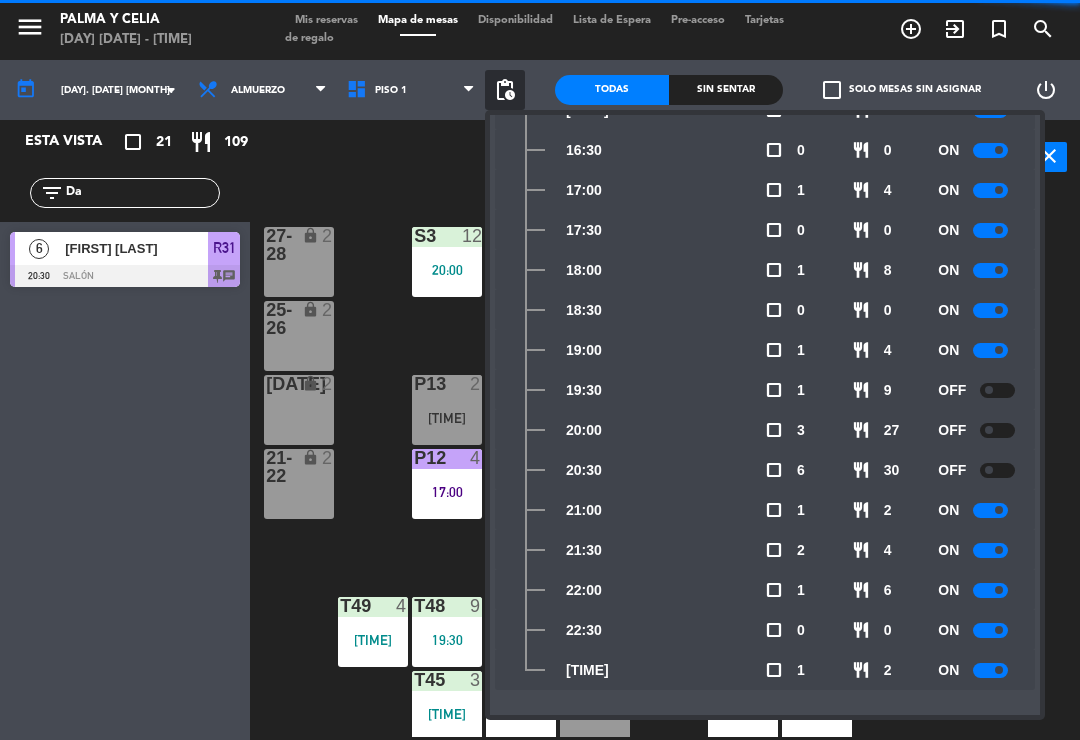 click 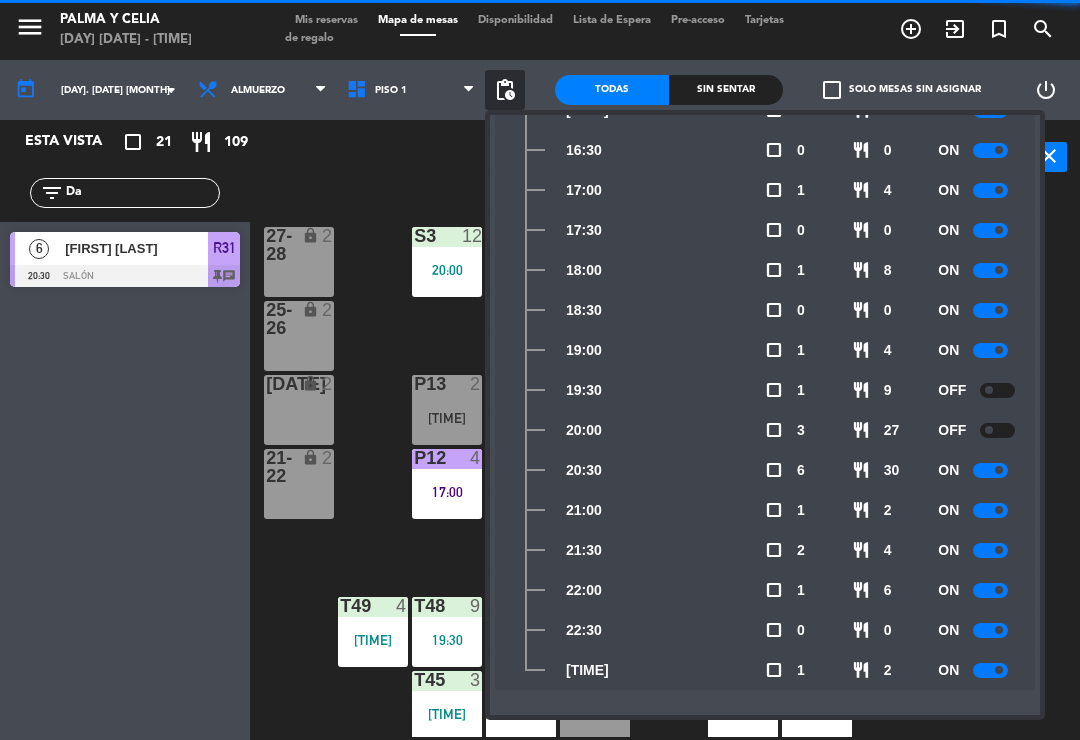 click 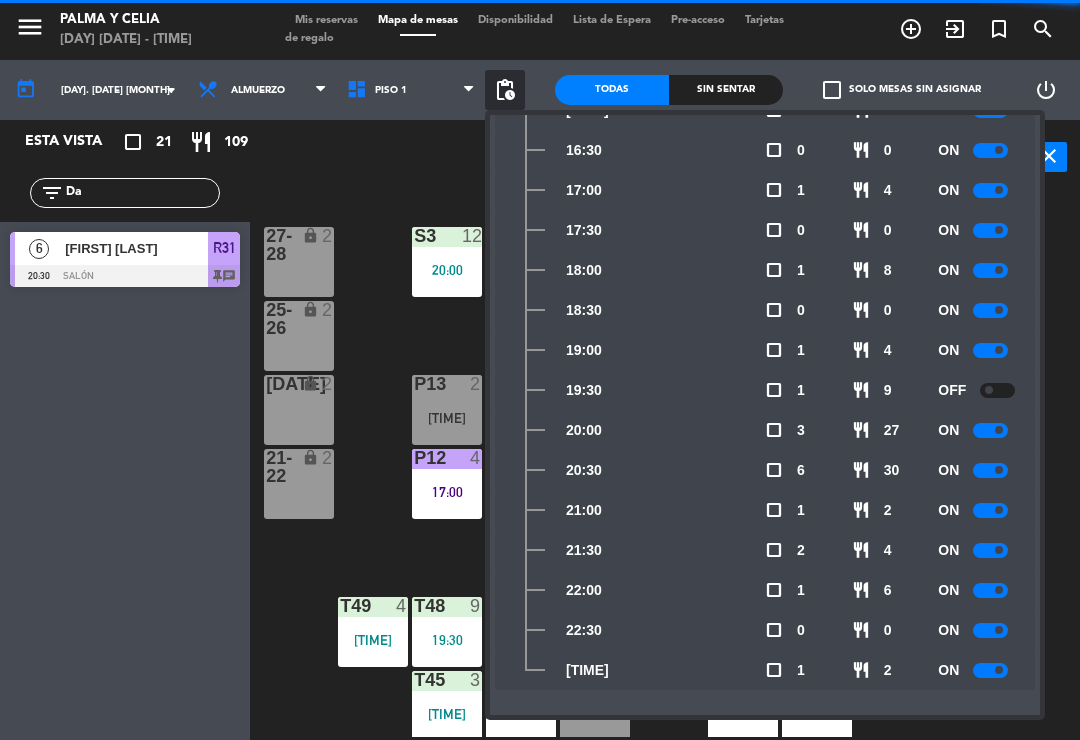 click 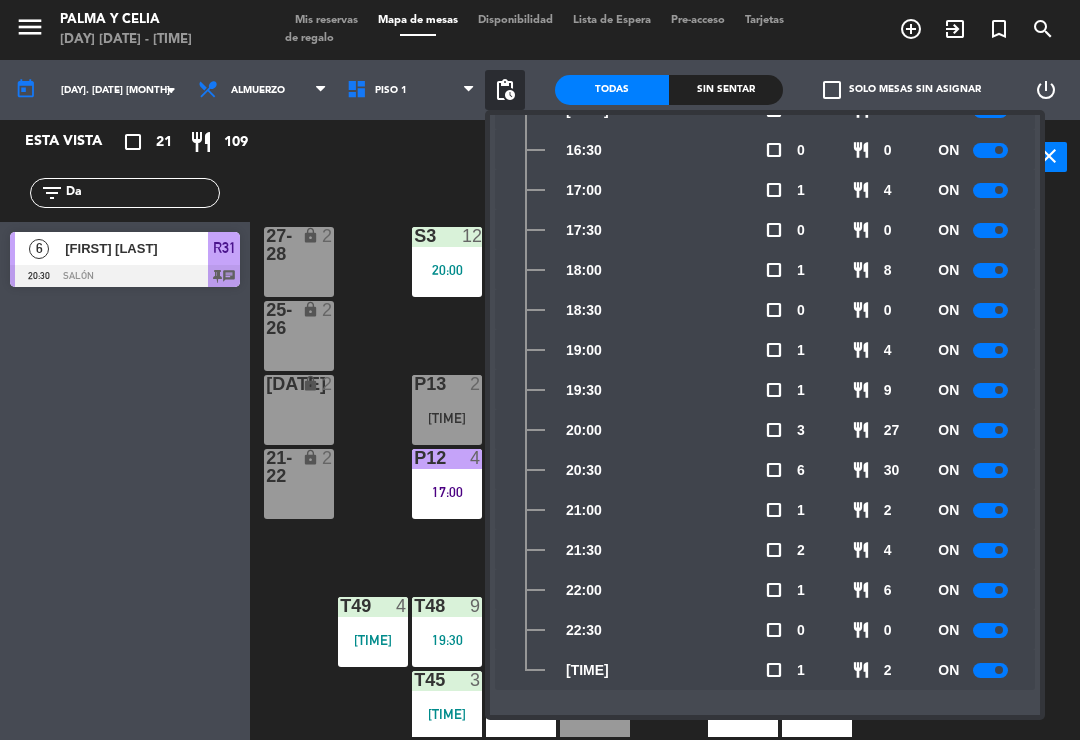 click on "R33  5   [TIME]  S1  12   [TIME]  S2  2   [TIME]  S3  12   [TIME]  SX  12   [TIME]  27-28 lock  2  R32  9   [TIME]  25-26 lock  2  P13  2   [TIME]  P14  2   [TIME]  P18  4   [TIME]  P17  6   [TIME]  R31  6   [TIME]  23-24 lock  2  P12  4   [TIME]  P11  4   [TIME]  P15  5  P16  6   [TIME]  21-22 lock  2  T48  9   [TIME]  T47  4  T46  2   [TIME]  T49  4   [TIME]  T45  3   [TIME]  T44  3   [TIME]  T43  3  T42  4   [TIME]  T41 block  2   [TIME]" 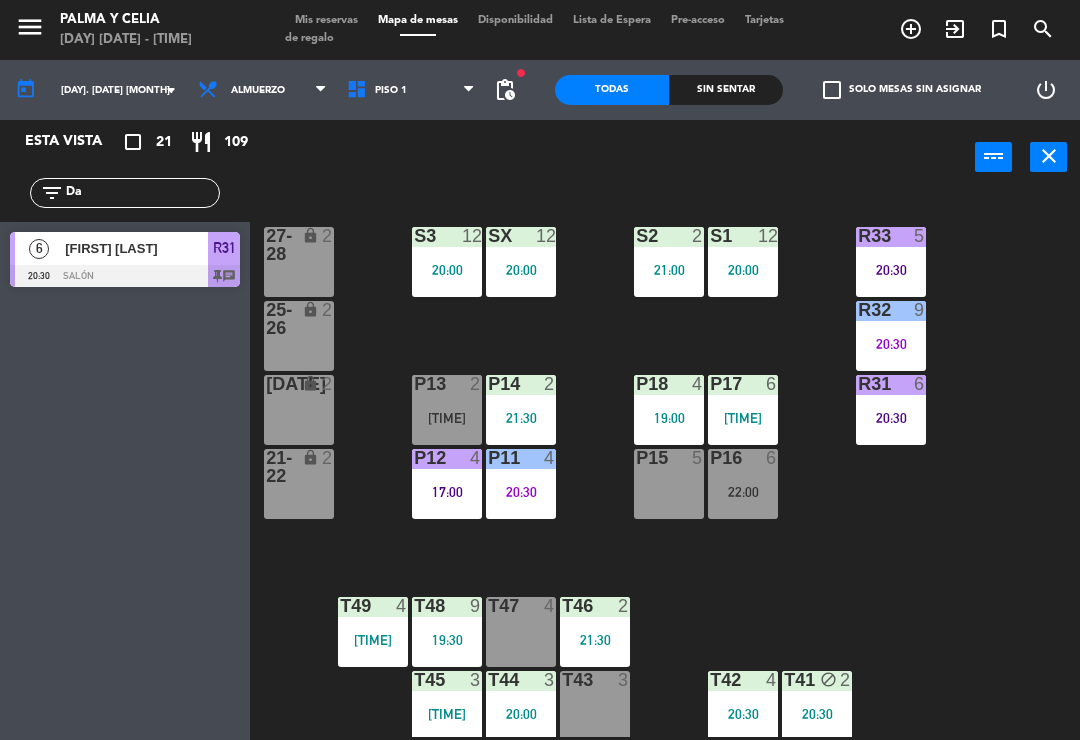 click on "[TIME]" at bounding box center [447, 418] 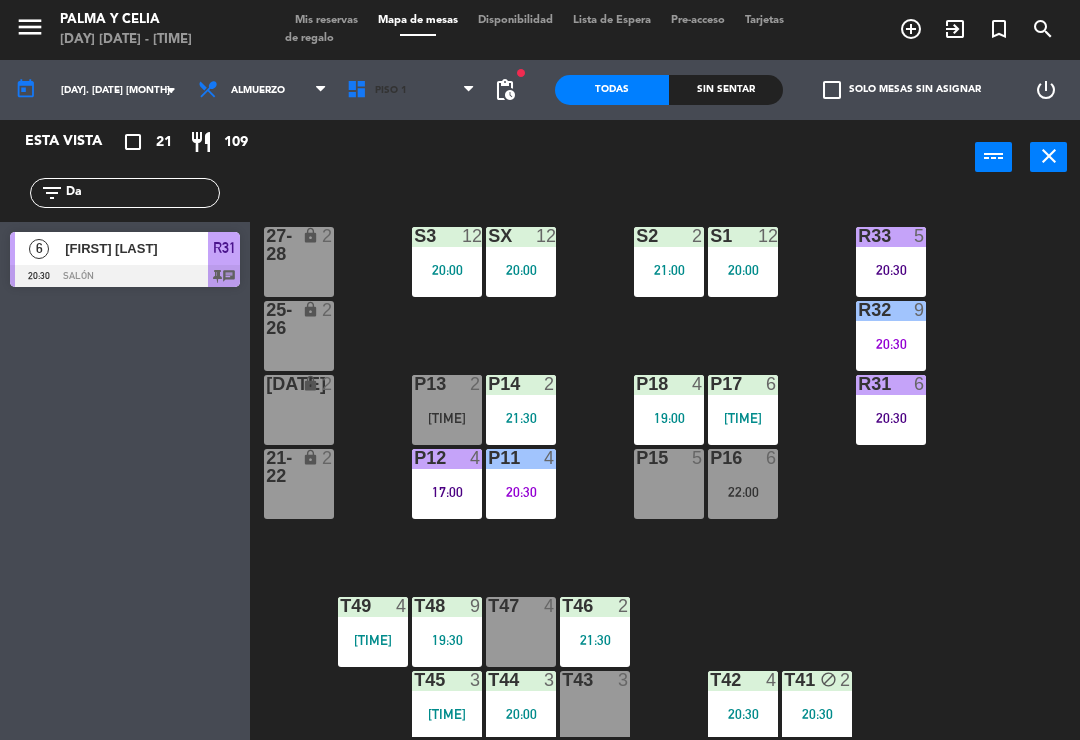 click at bounding box center [360, 90] 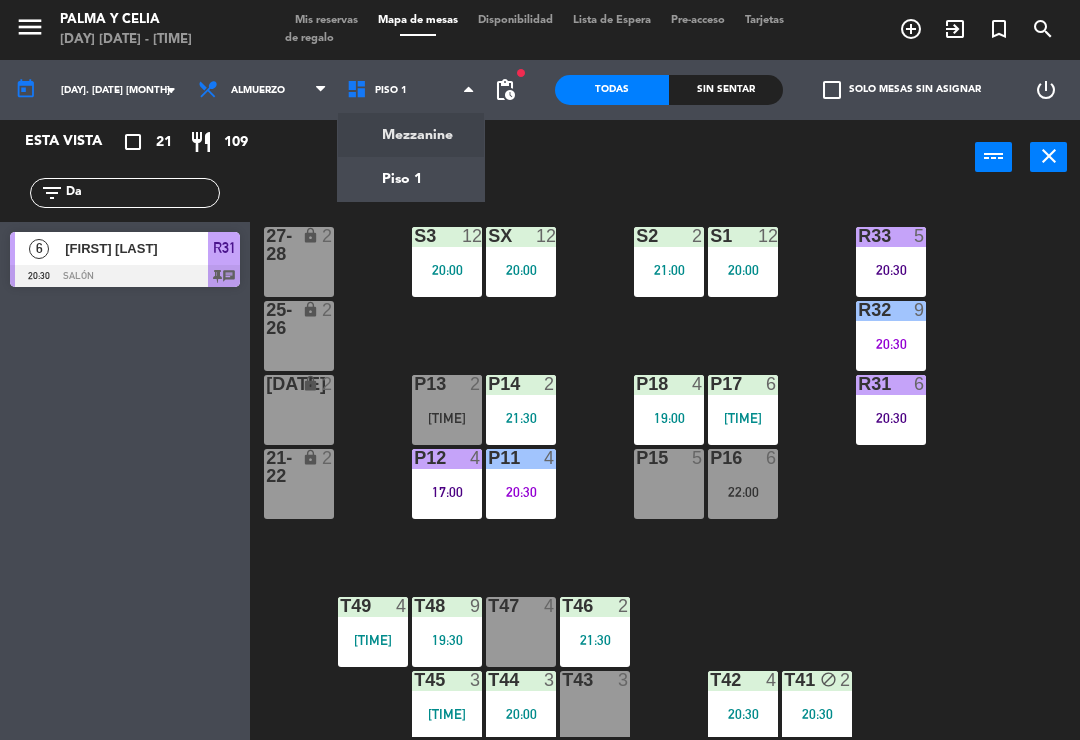 click on "menu  Palma y Celia   [DAY] [DATE] - [TIME]   Mis reservas   Mapa de mesas   Disponibilidad   Lista de Espera   Pre-acceso   Tarjetas de regalo  add_circle_outline exit_to_app turned_in_not search today    jue. 31 jul. arrow_drop_down  Almuerzo  Almuerzo  Almuerzo  Mezzanine   Piso 1   Piso 1   Mezzanine   Piso 1  fiber_manual_record pending_actions  Todas  Sin sentar  check_box_outline_blank   Solo mesas sin asignar   power_settings_new   Esta vista   crop_square  21  restaurant  109 filter_list Da  6   Carlos Daniel Pellerano   [TIME]   Salón  R31 chat power_input close R33  5   [TIME]  S1  12   [TIME]  S2  2   [TIME]  S3  12   [TIME]  SX  12   [TIME]  27-28 lock  2  R32  9   [TIME]  25-26 lock  2  P13  2   [TIME]  P14  2   [TIME]  P18  4   [TIME]  P17  6   [TIME]  R31  6   [TIME]  23-24 lock  2  P12  4   [TIME]  P11  4   [TIME]  P15  5  P16  6   [TIME]  21-22 lock  2  T48  9   [TIME]  T47  4  T46  2   [TIME]  T49  4   [TIME]  T45  3   [TIME]  T44  3   [TIME]  T43  3  T42  4   [TIME]  T41 block  2   [TIME]" 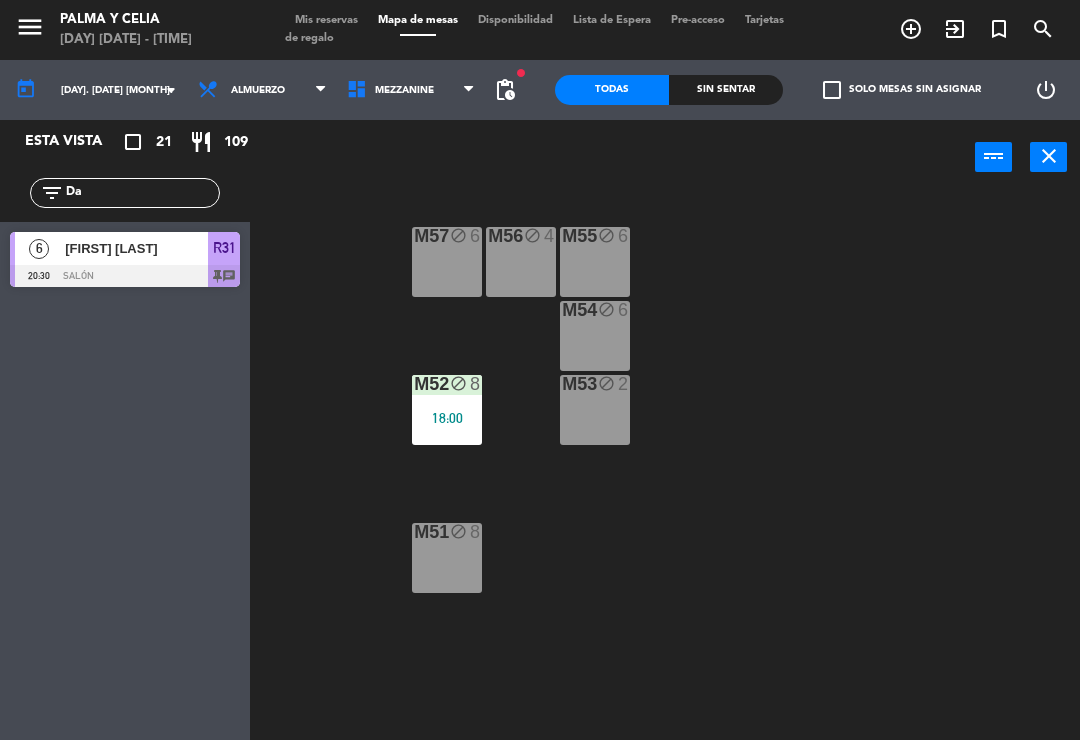 click on "[DAY]. [DATE] [MONTH]." 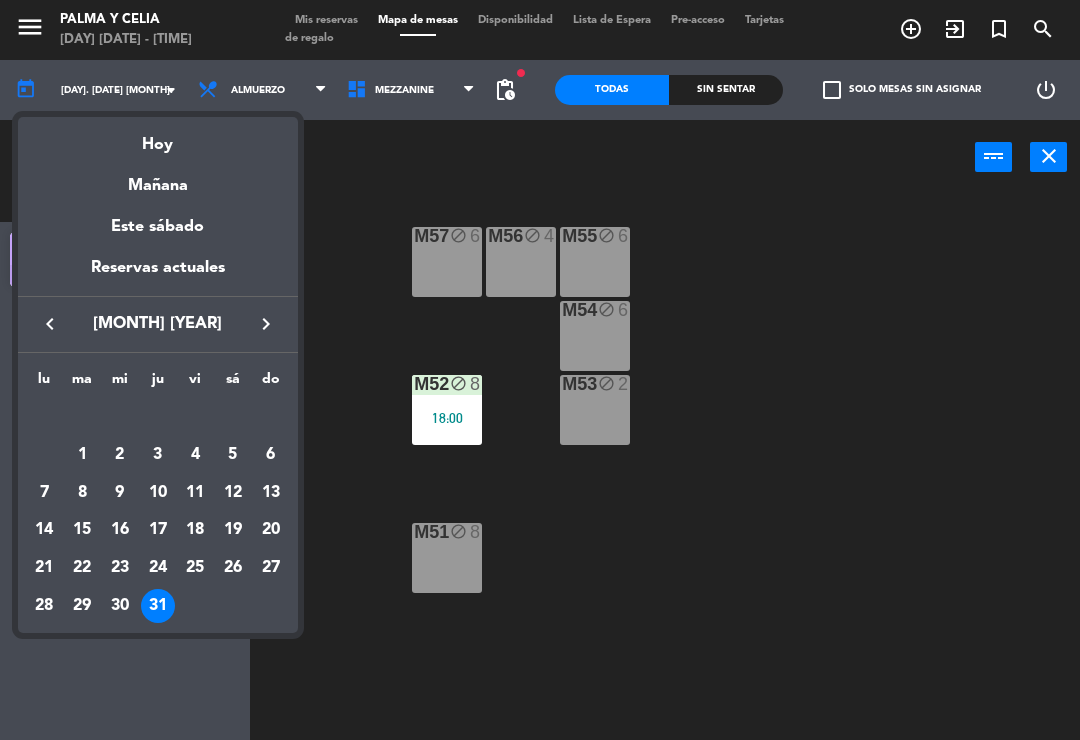 click on "keyboard_arrow_right" at bounding box center [266, 324] 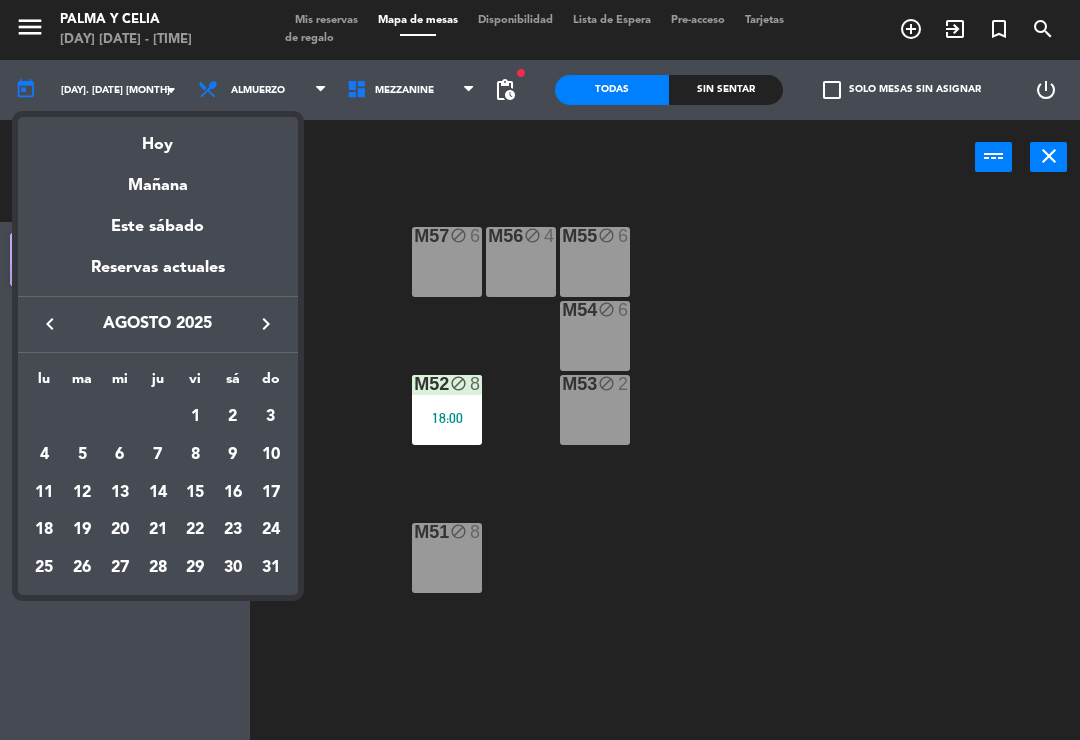 click on "1" at bounding box center [195, 417] 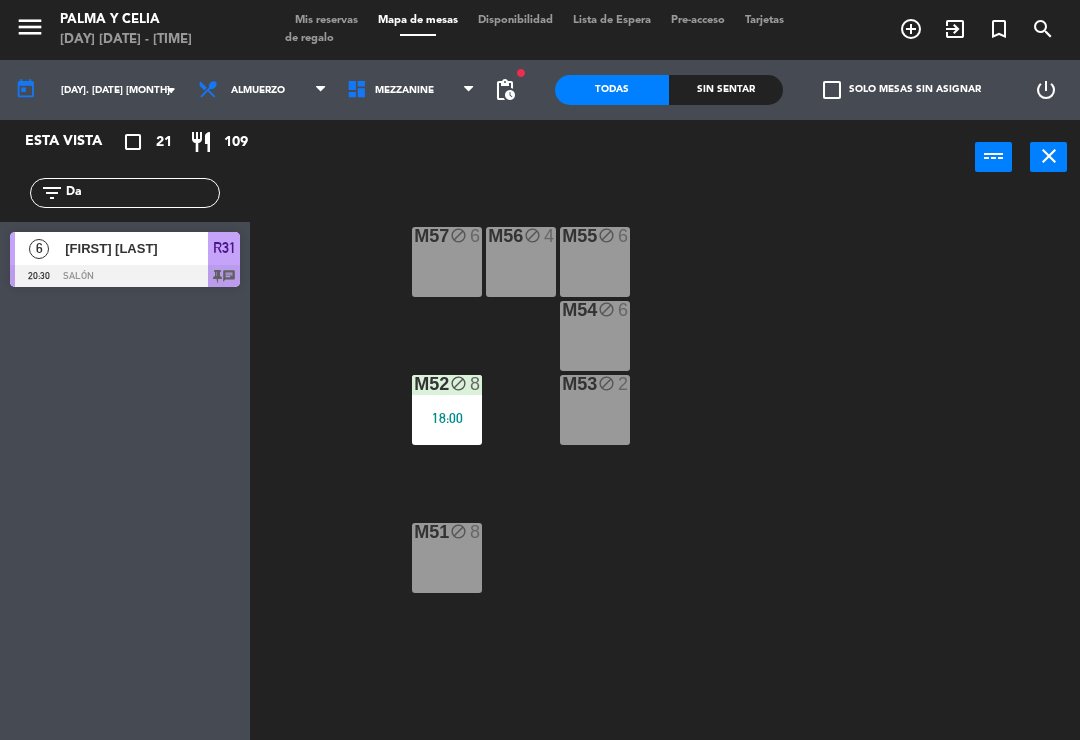 type on "[DAY]. [DATE] [MONTH]." 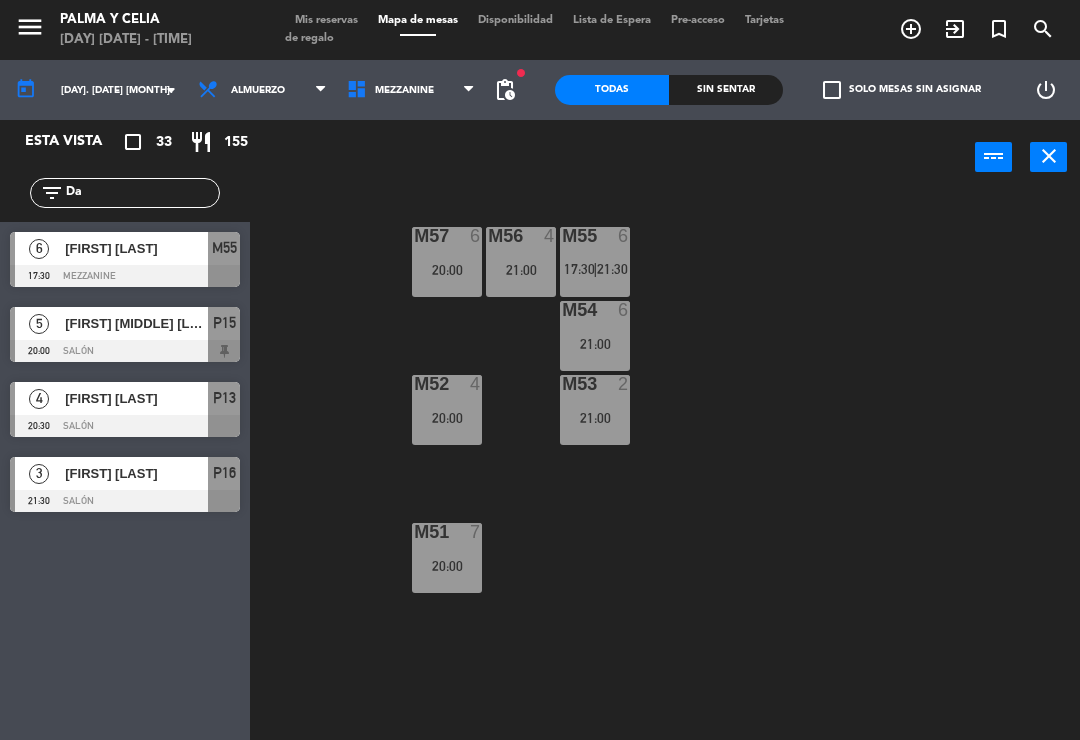 click on "Da" 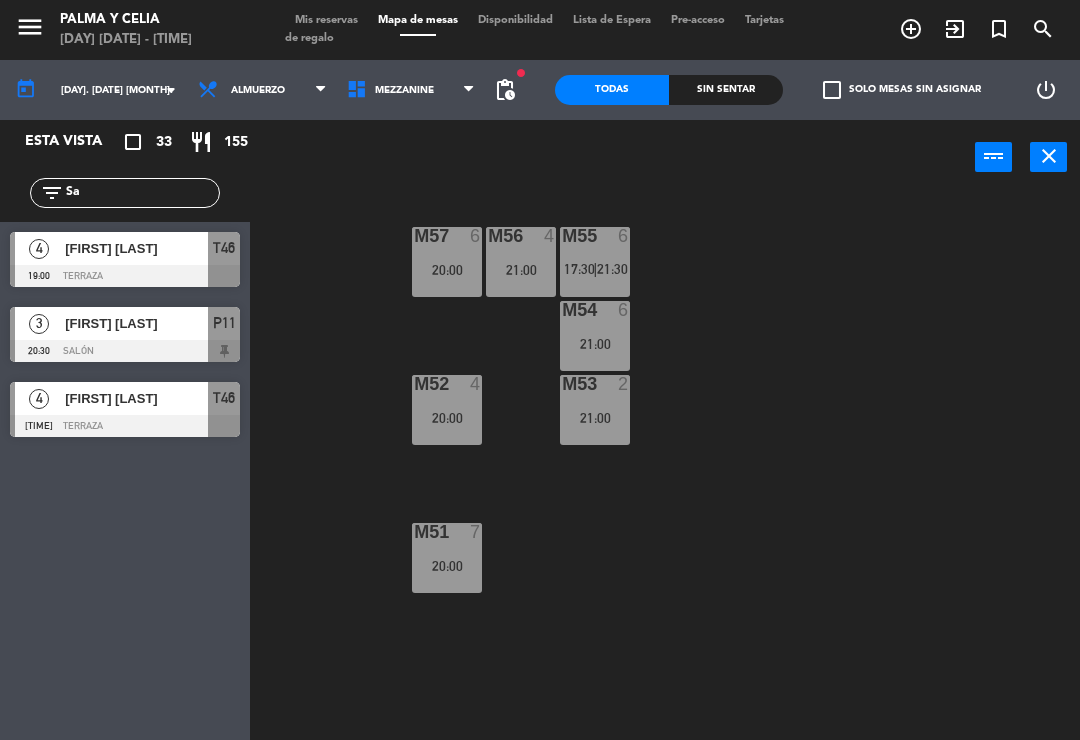 type on "Sa" 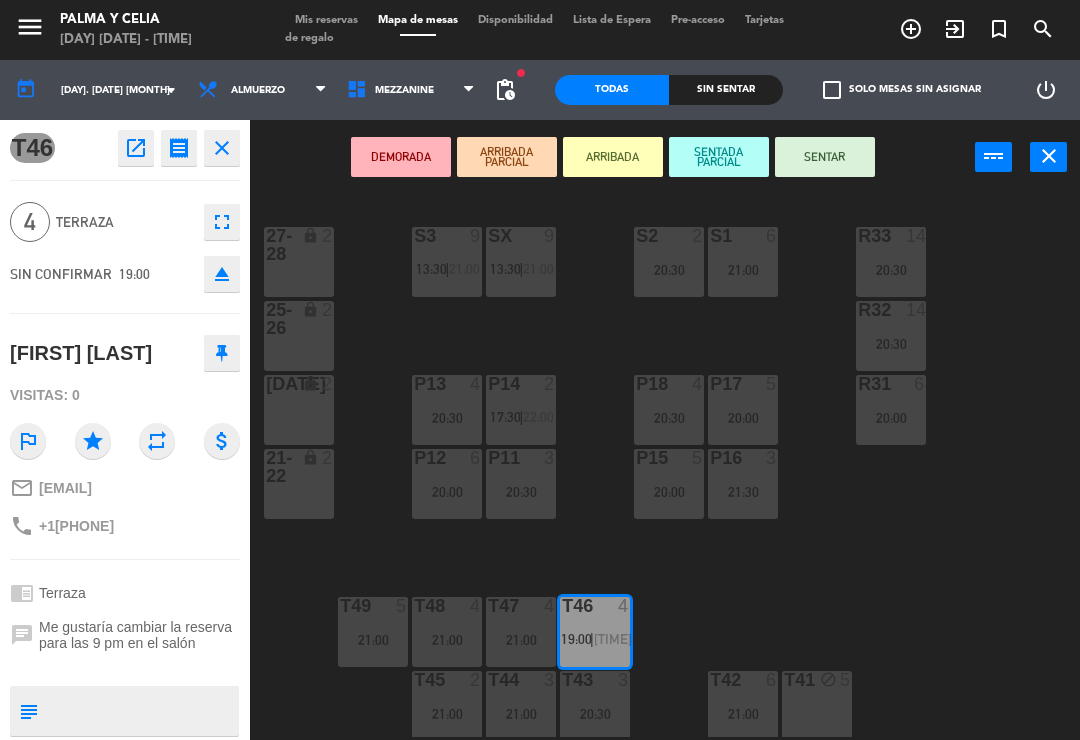 click at bounding box center (141, 711) 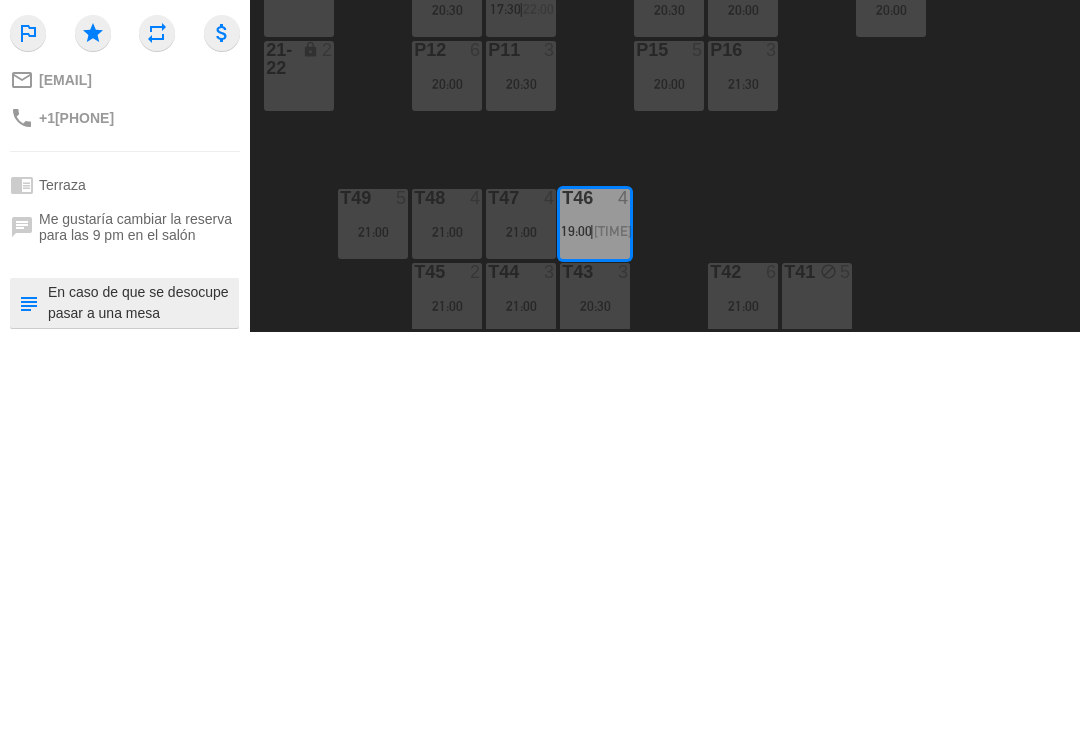 scroll, scrollTop: 19, scrollLeft: 0, axis: vertical 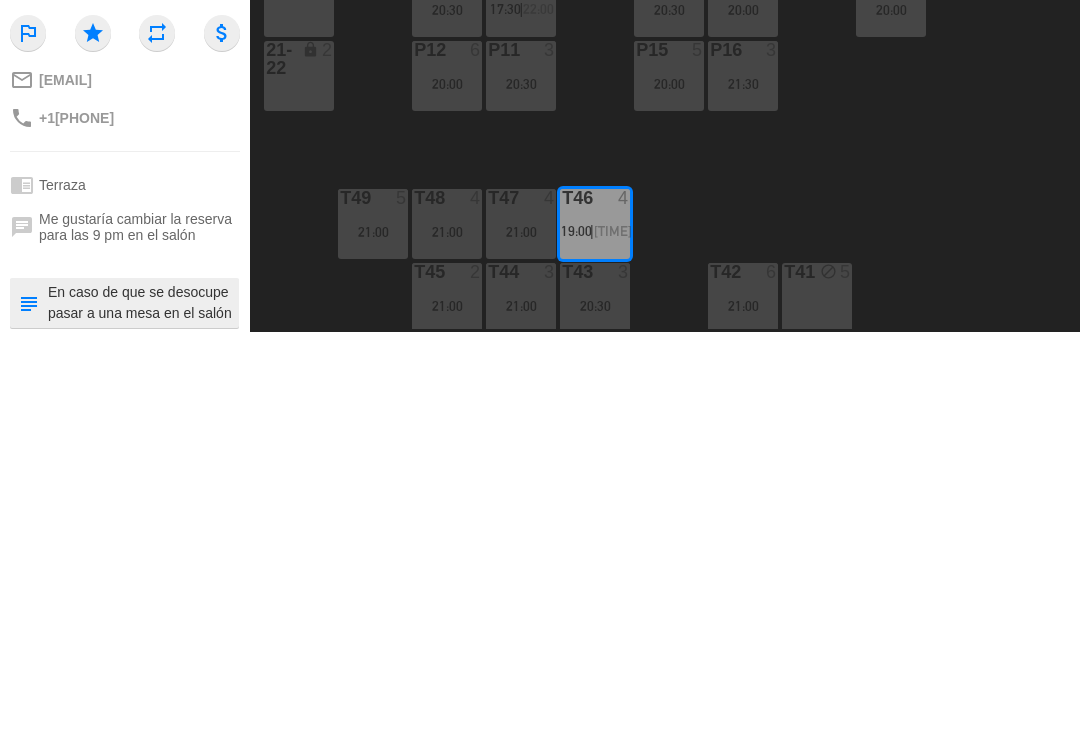 type on "En caso de que se desocupe pasar a una mesa en el salón" 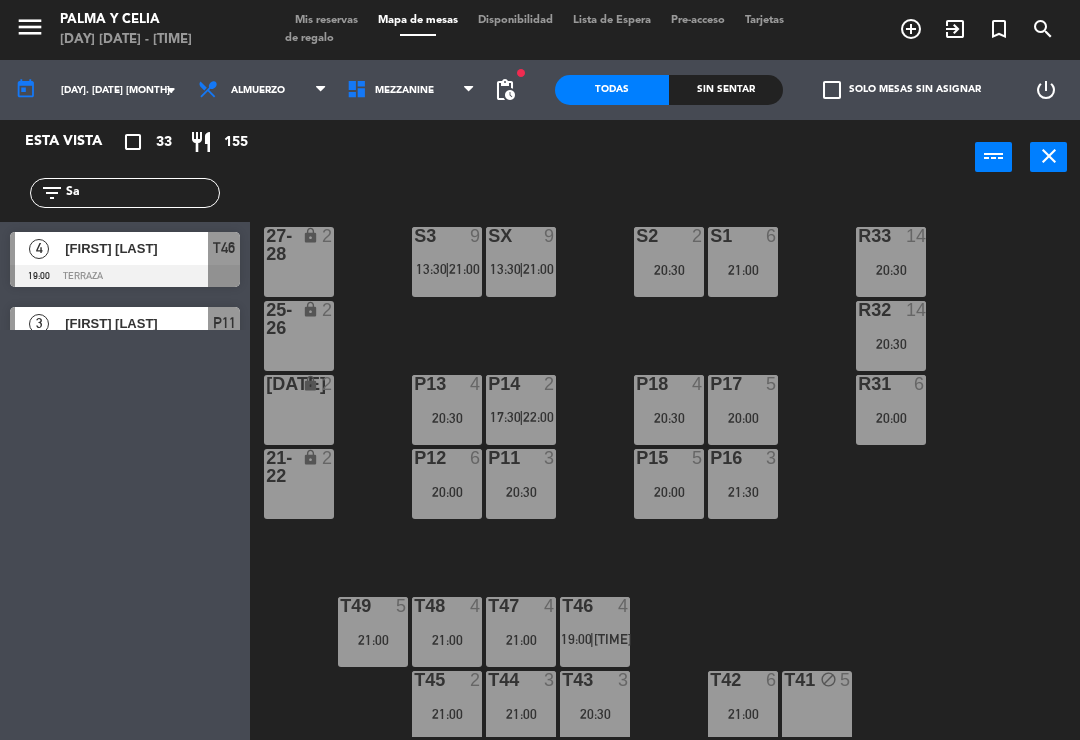 click on "[FIRST] [LAST]" at bounding box center (136, 248) 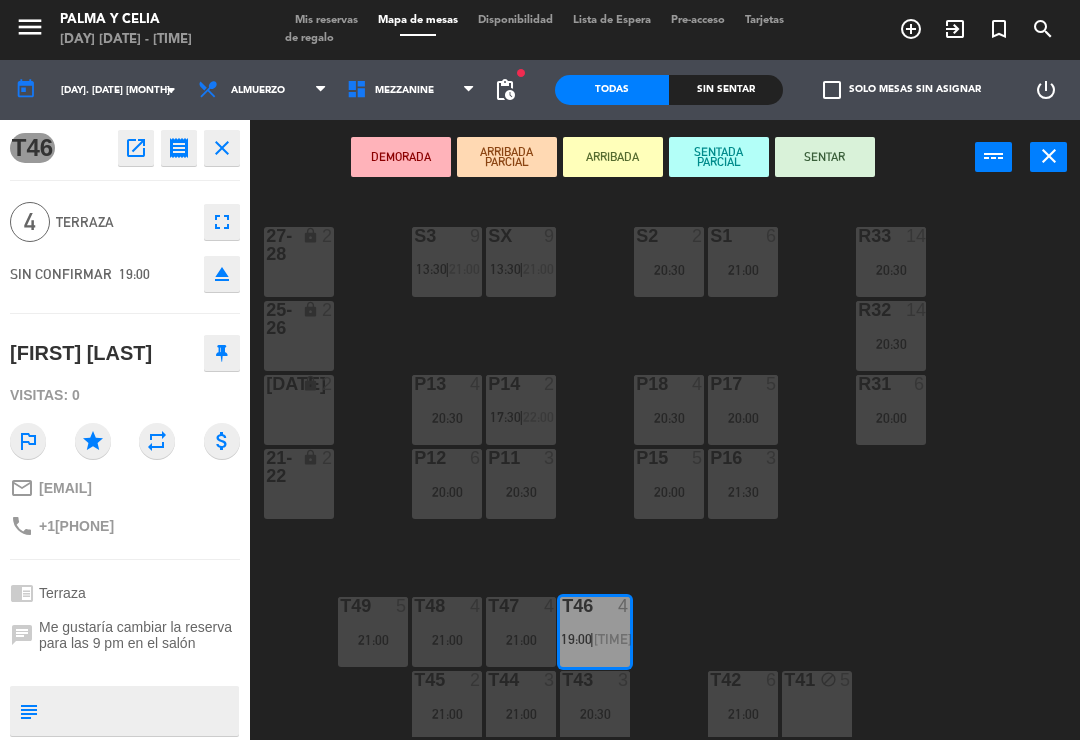 click at bounding box center (141, 711) 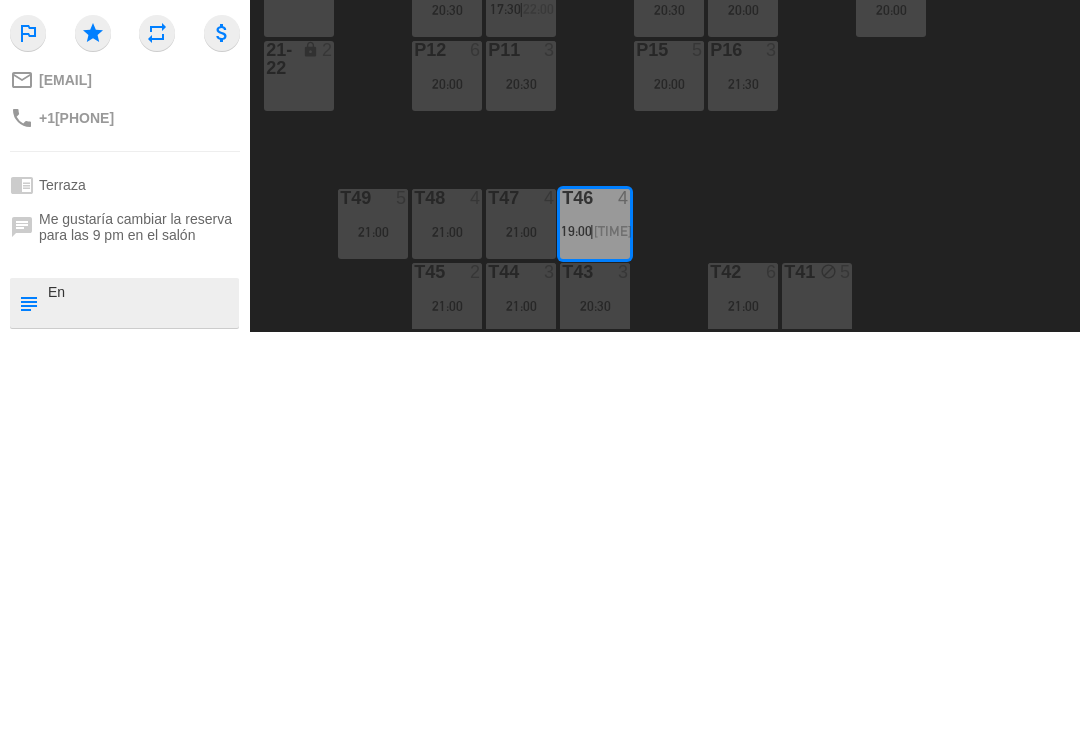 type on "E" 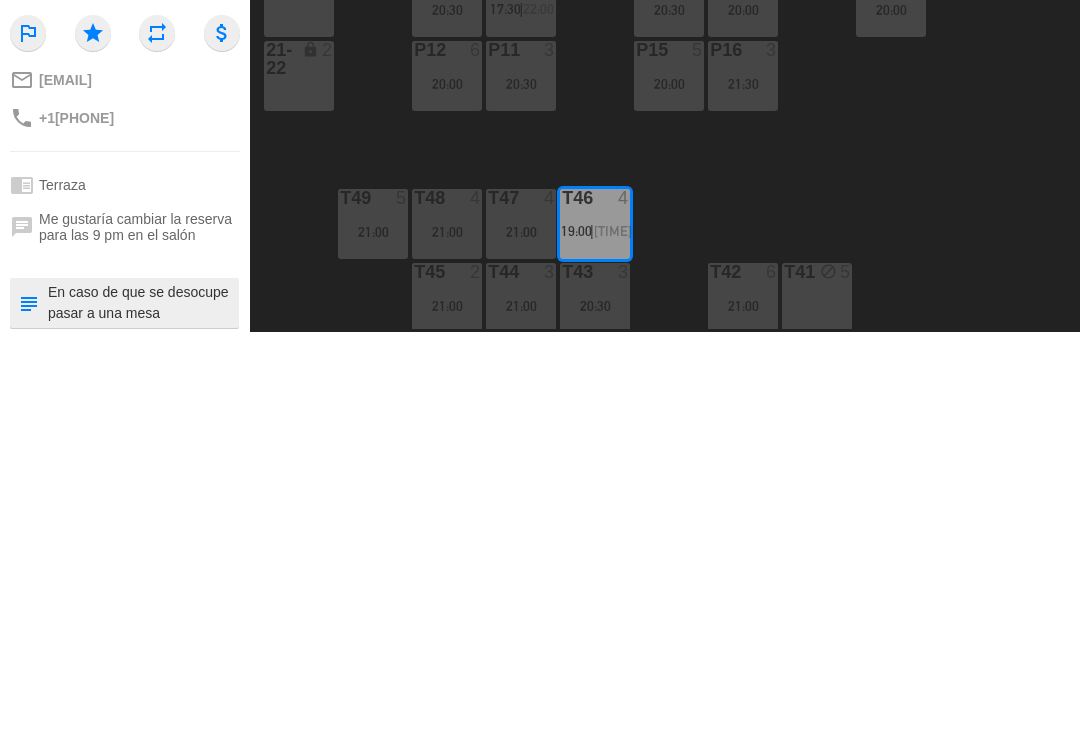 scroll, scrollTop: 19, scrollLeft: 0, axis: vertical 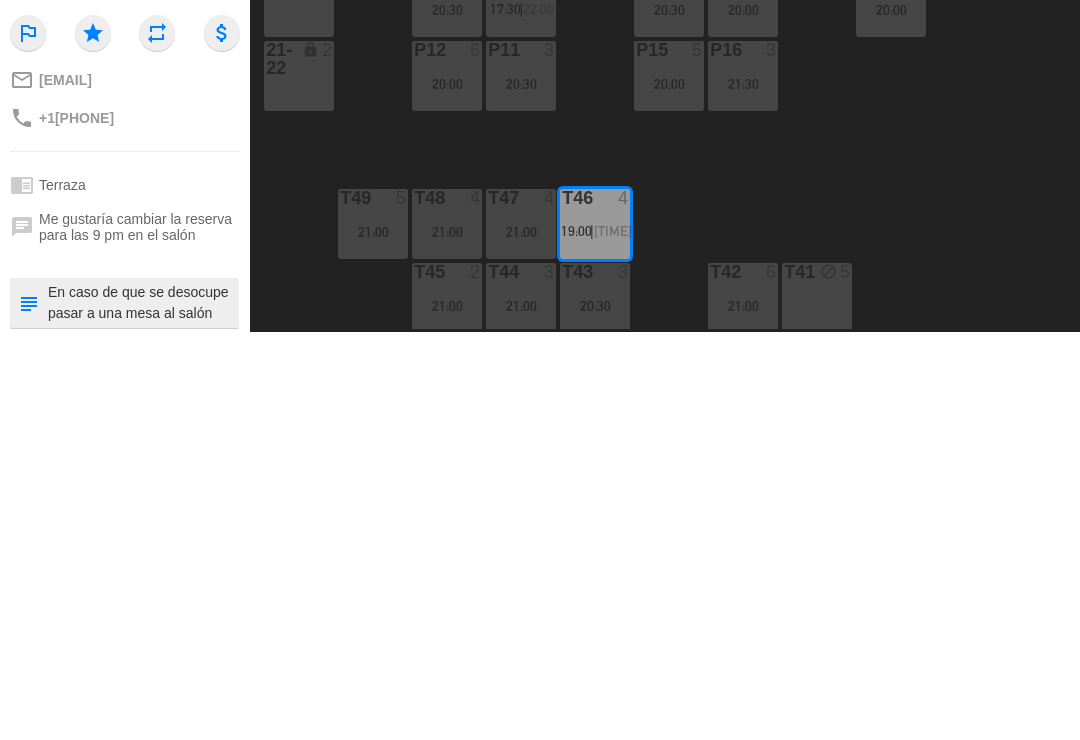 type on "En caso de que se desocupe pasar a una mesa al salón" 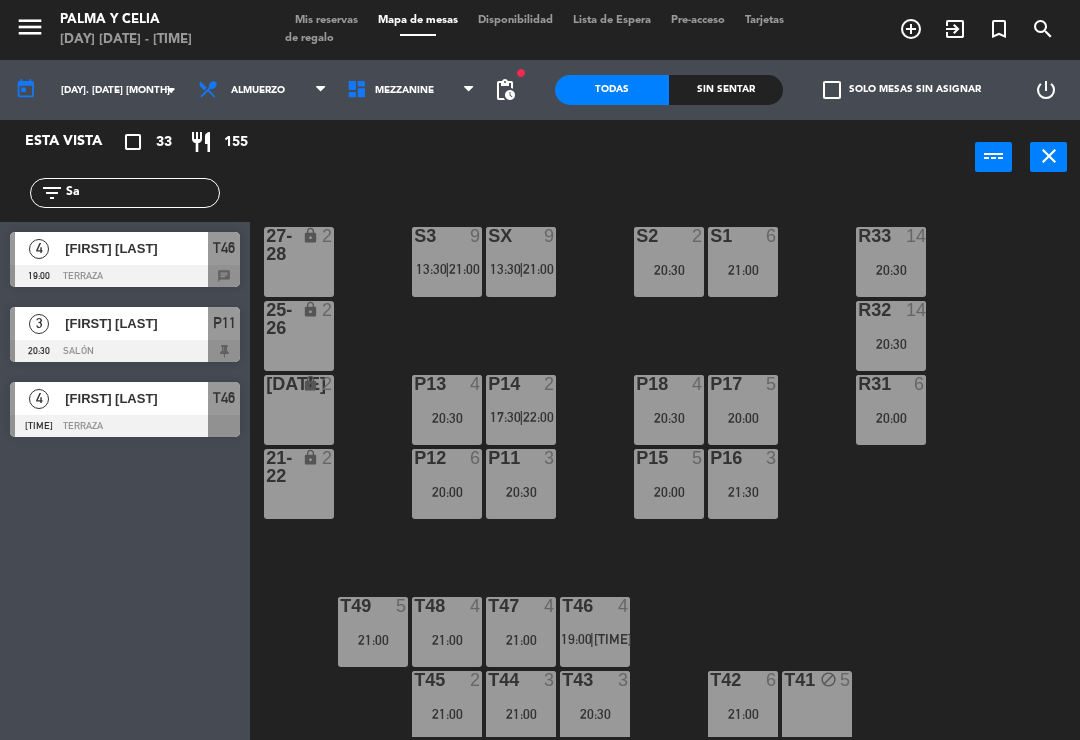 click at bounding box center [595, 606] 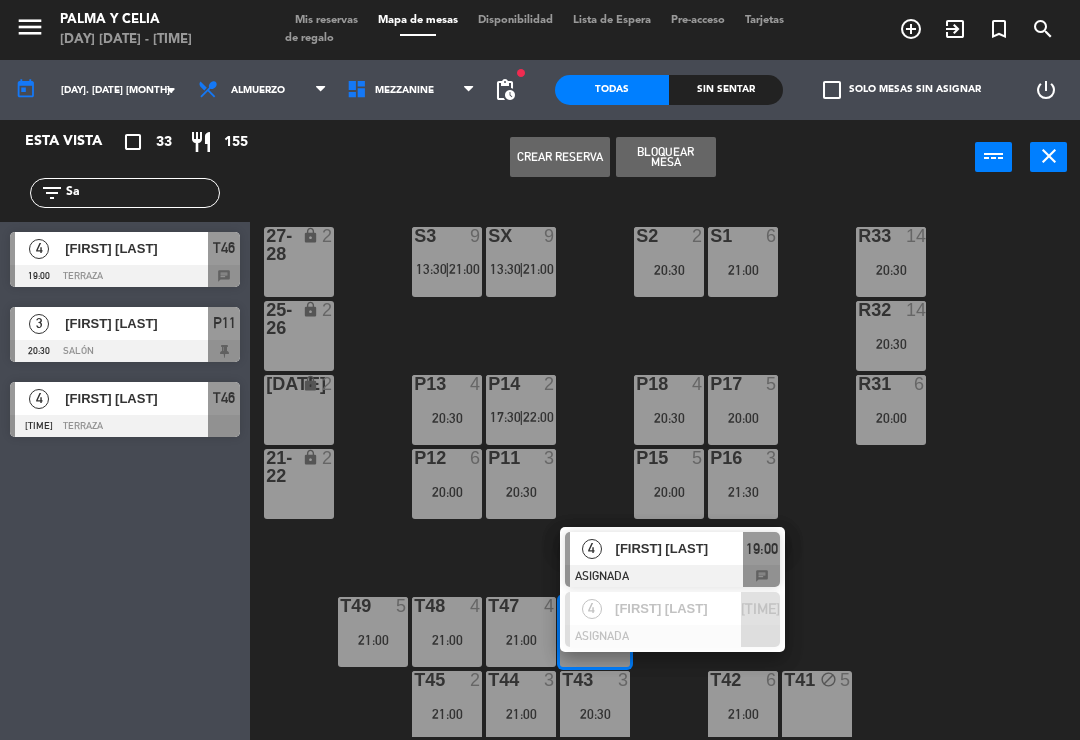 click at bounding box center (672, 576) 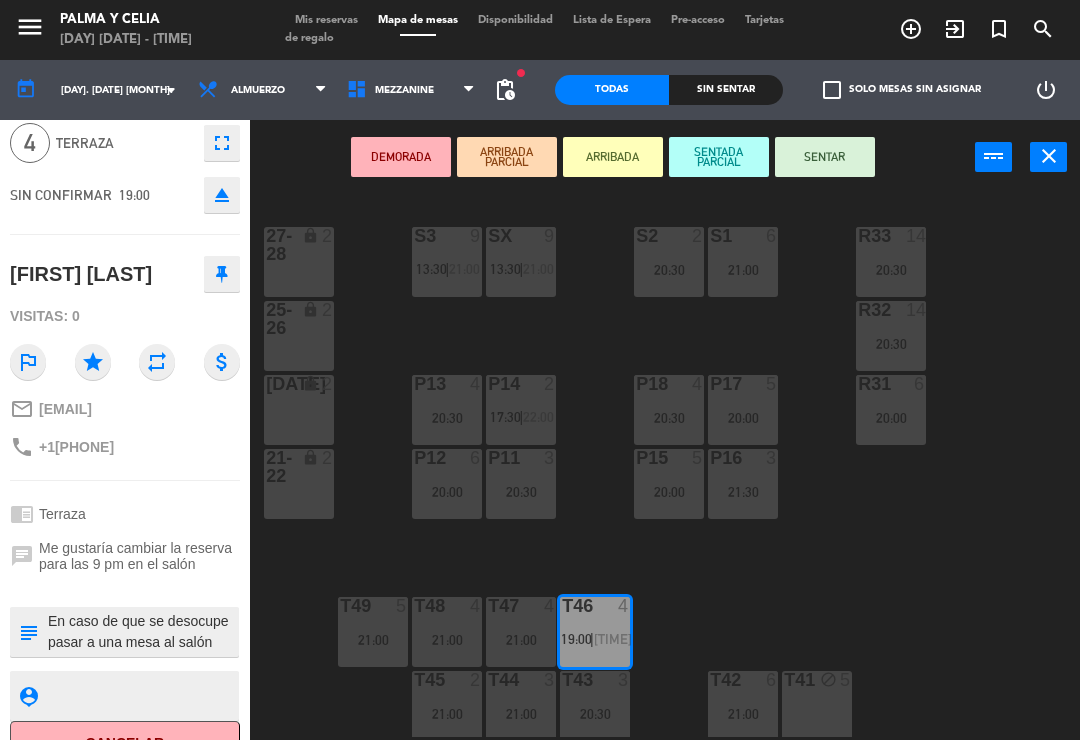 scroll, scrollTop: 81, scrollLeft: 0, axis: vertical 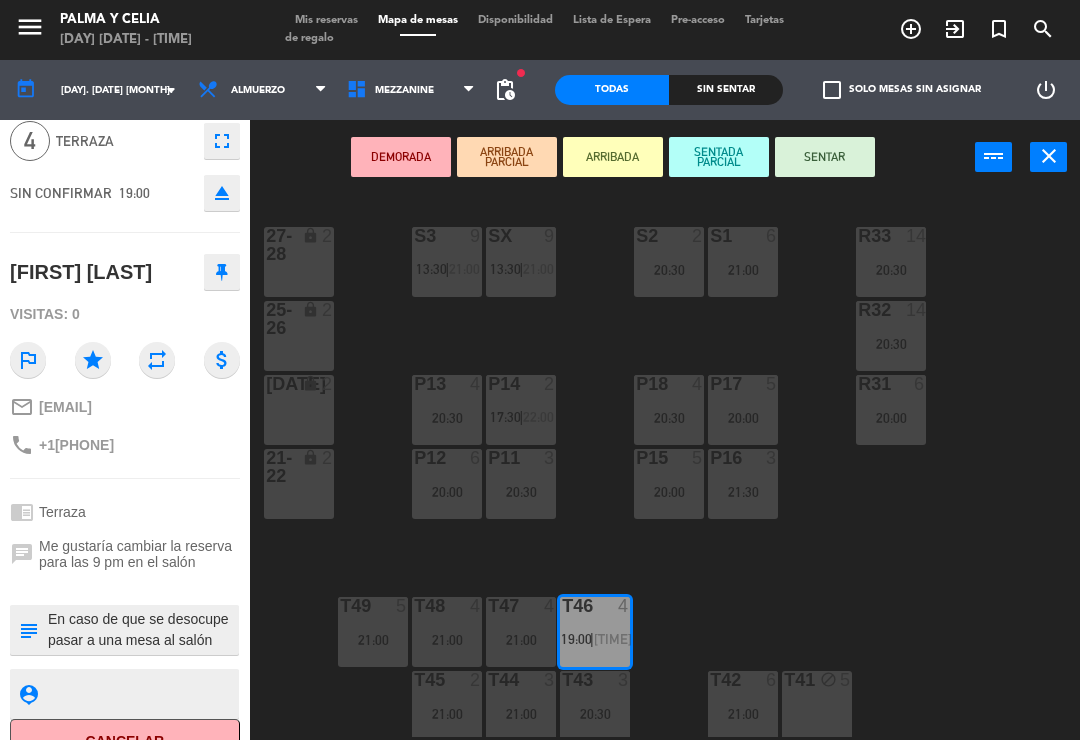 click at bounding box center (141, 630) 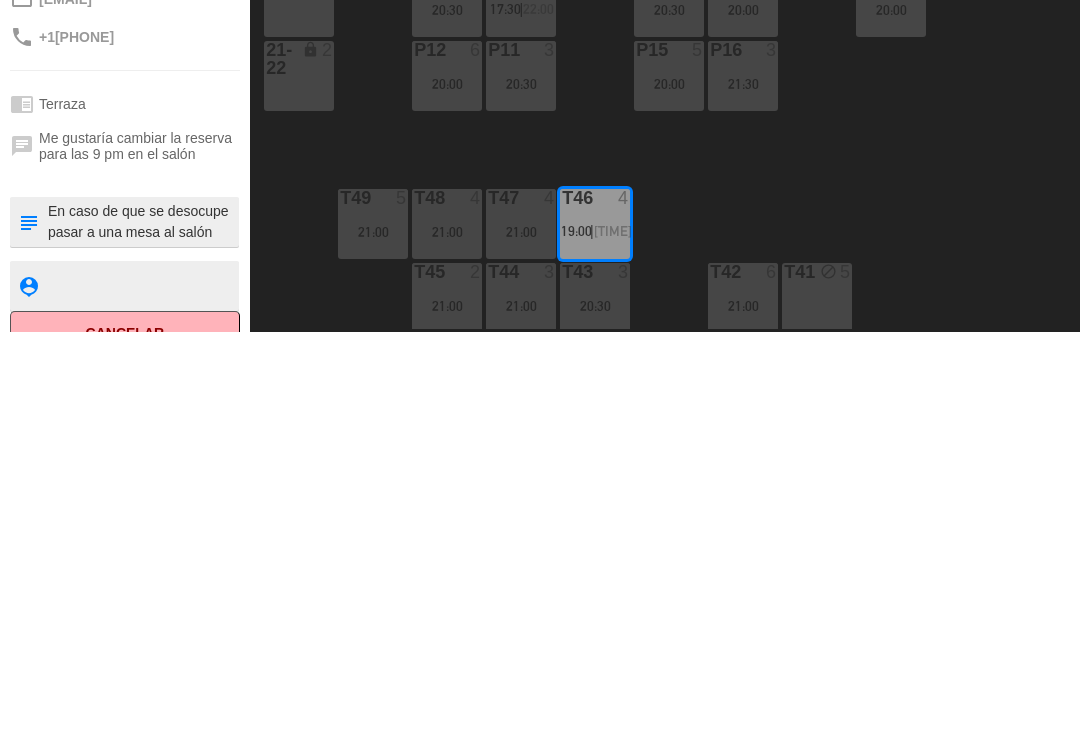 click at bounding box center (141, 630) 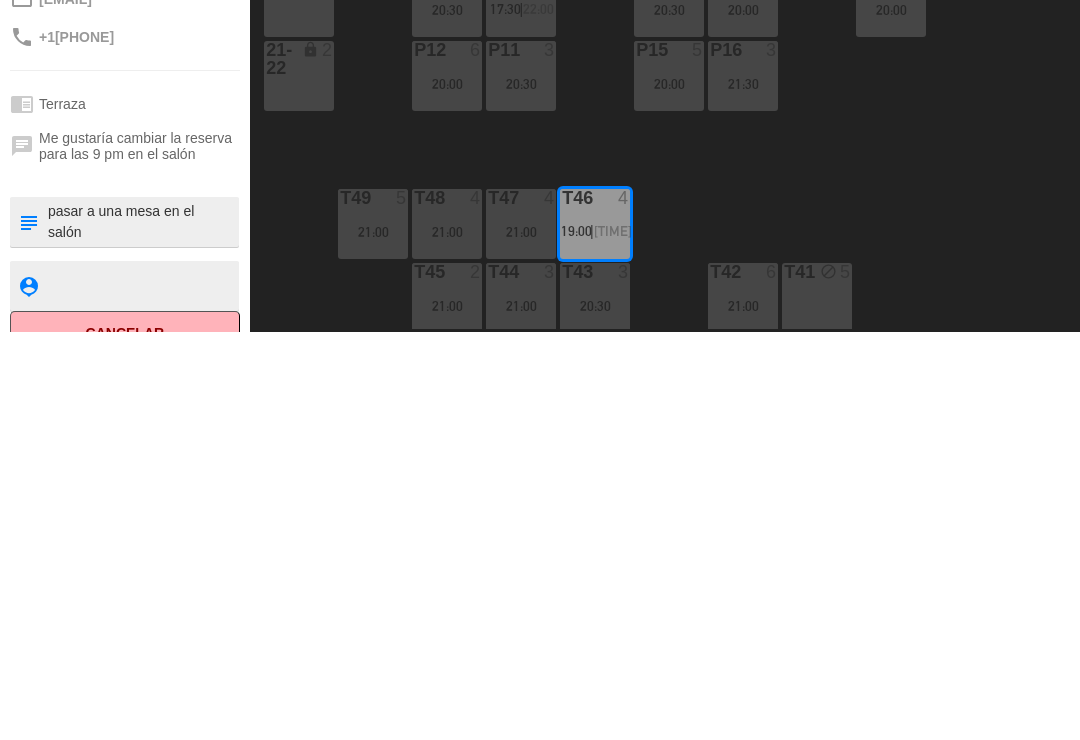 type on "En caso de que se desocupe pasar a una mesa en el  salón" 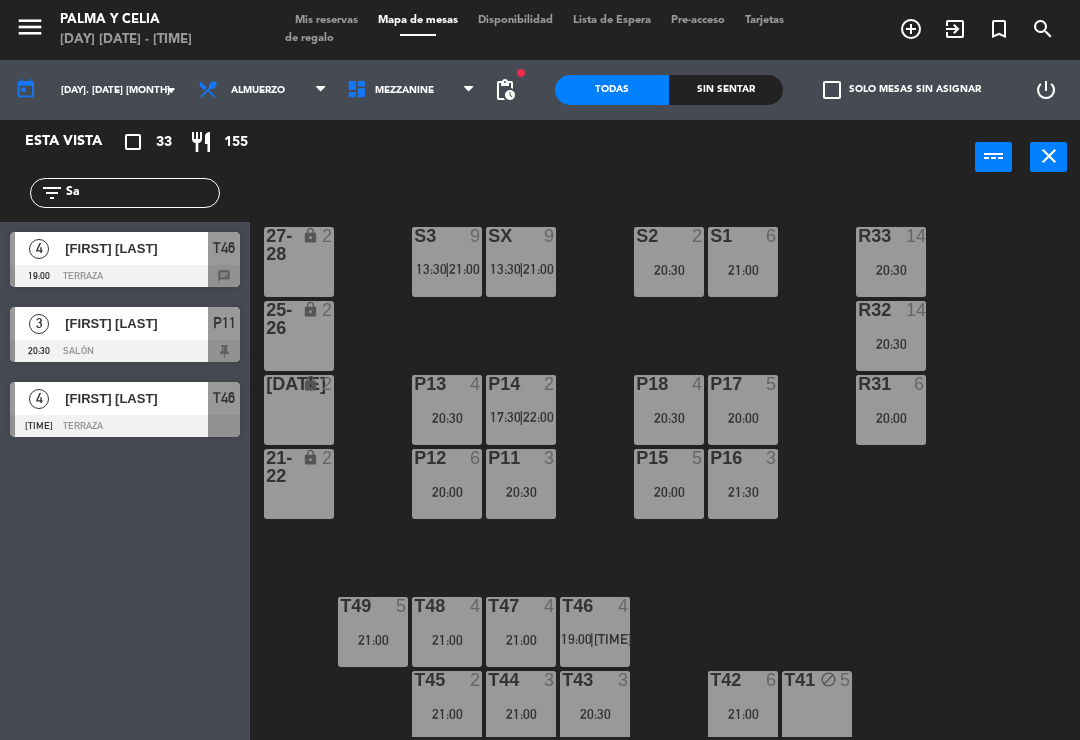 click on "close" at bounding box center (1049, 156) 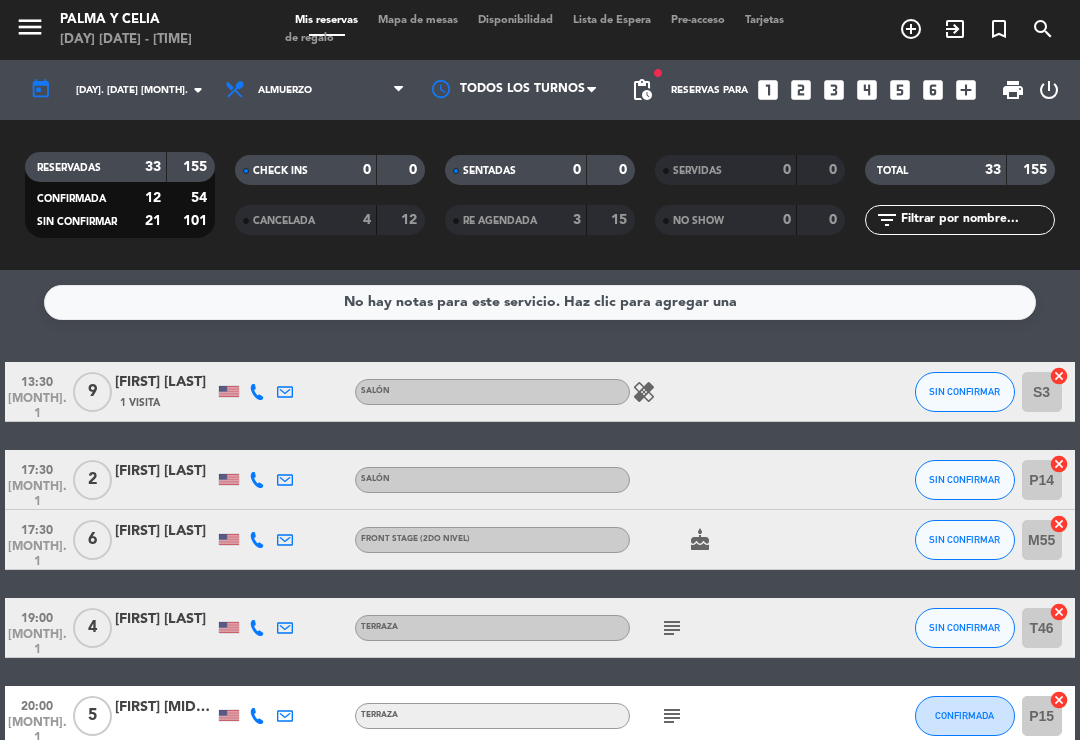 click on "[DAY]. [DATE] [MONTH]." 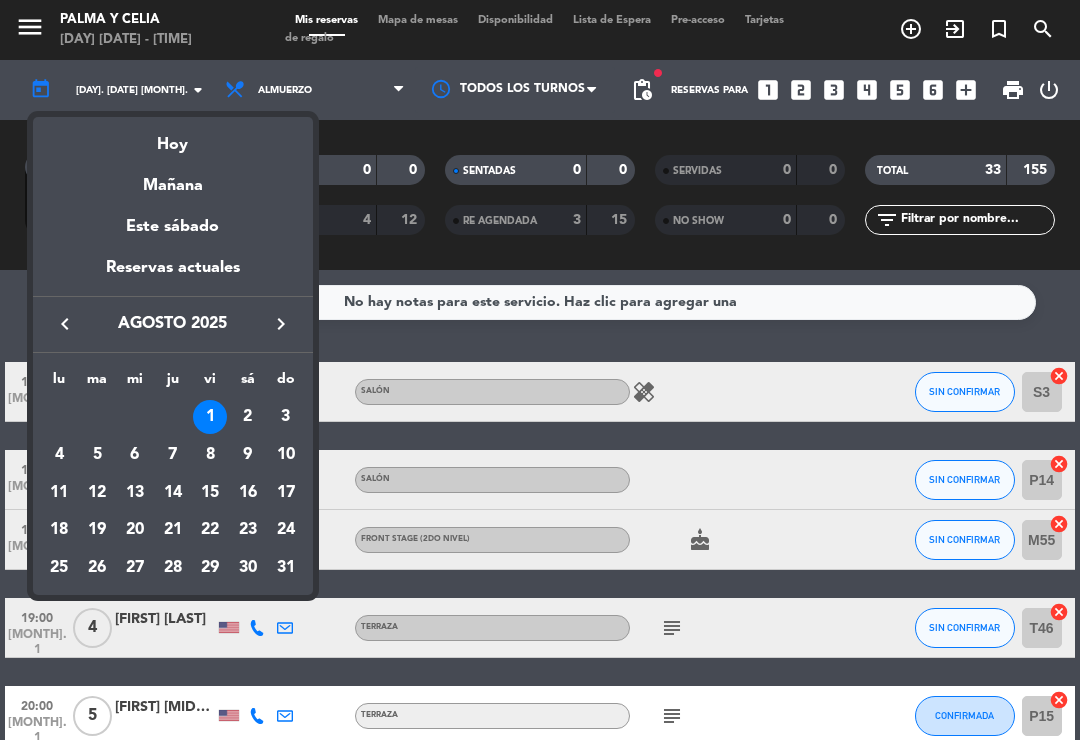 click on "Hoy" at bounding box center (173, 137) 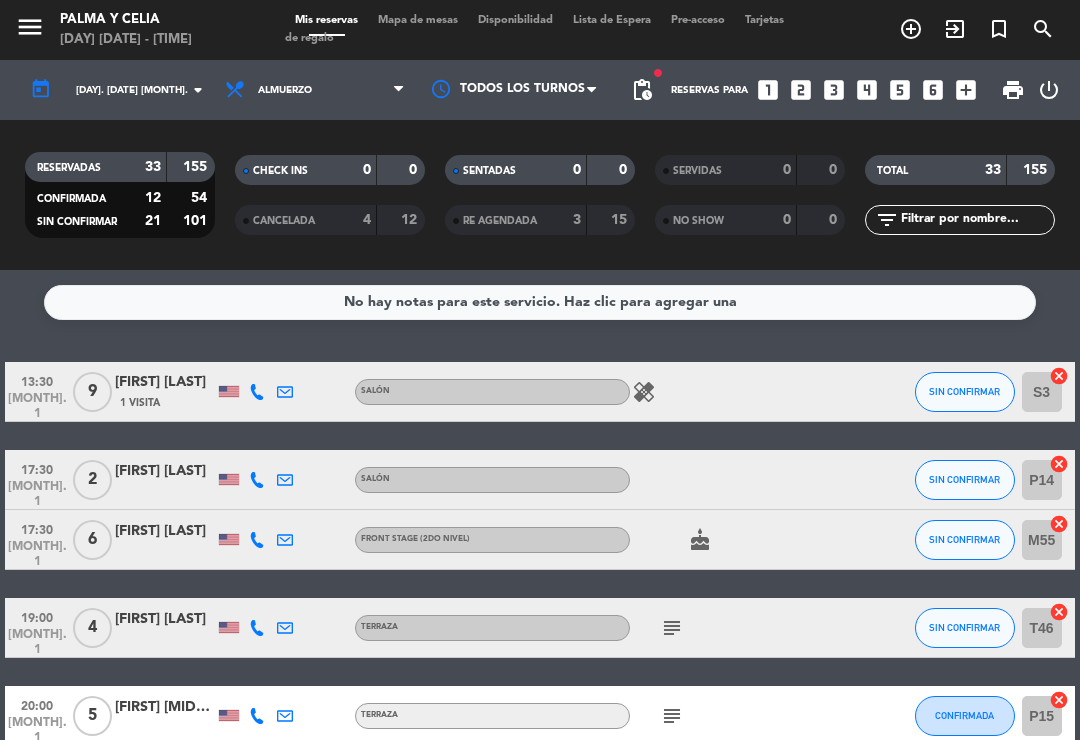 type on "[DAY]. [DATE] [MONTH]." 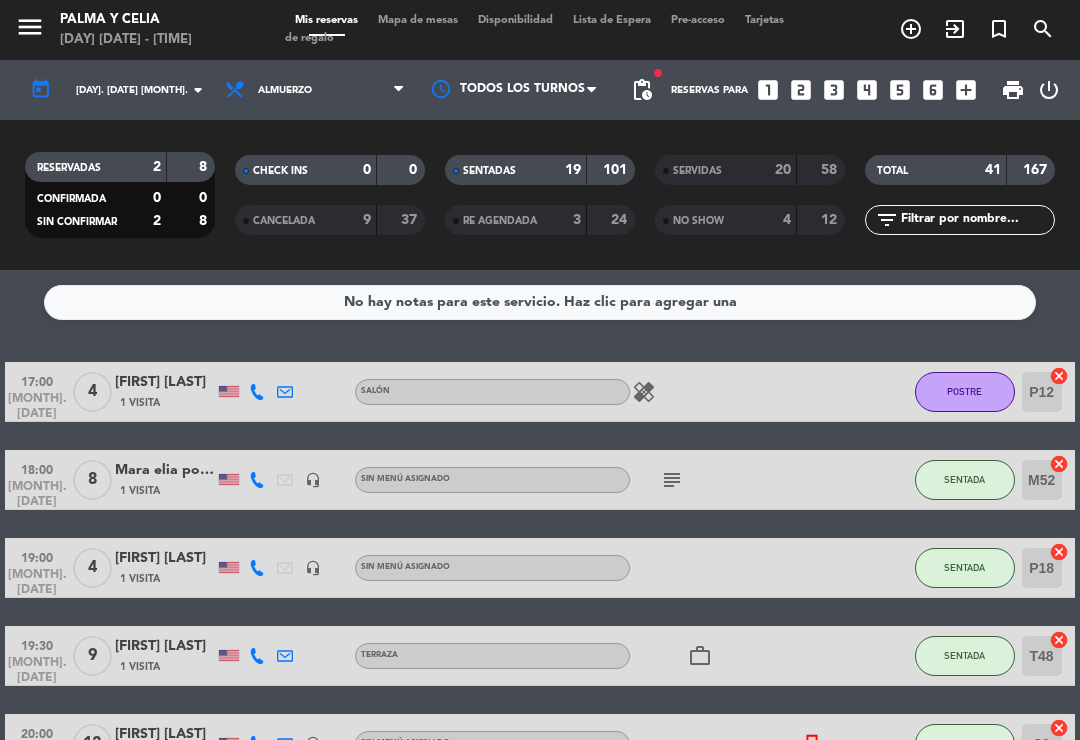 click on "Mapa de mesas" at bounding box center (418, 20) 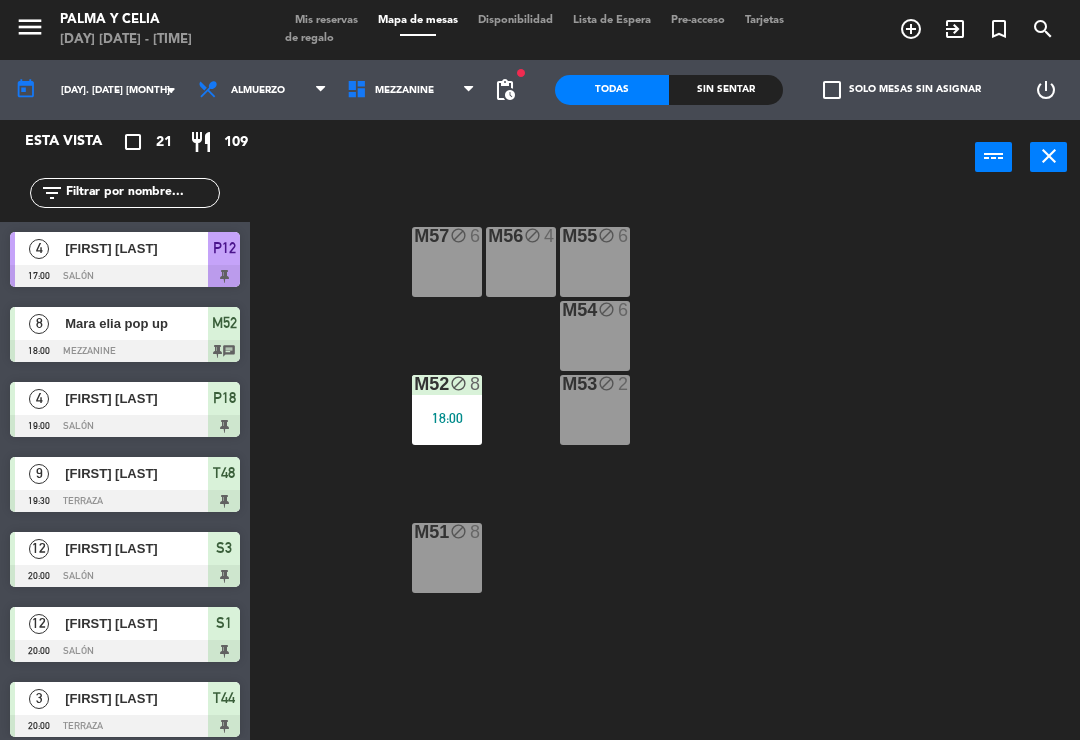 click on "M57 block  6  M56 block  4  M55 block  6  M54 block  6  M52 block  8   [TIME]  M53 block  2  M51 block  8" 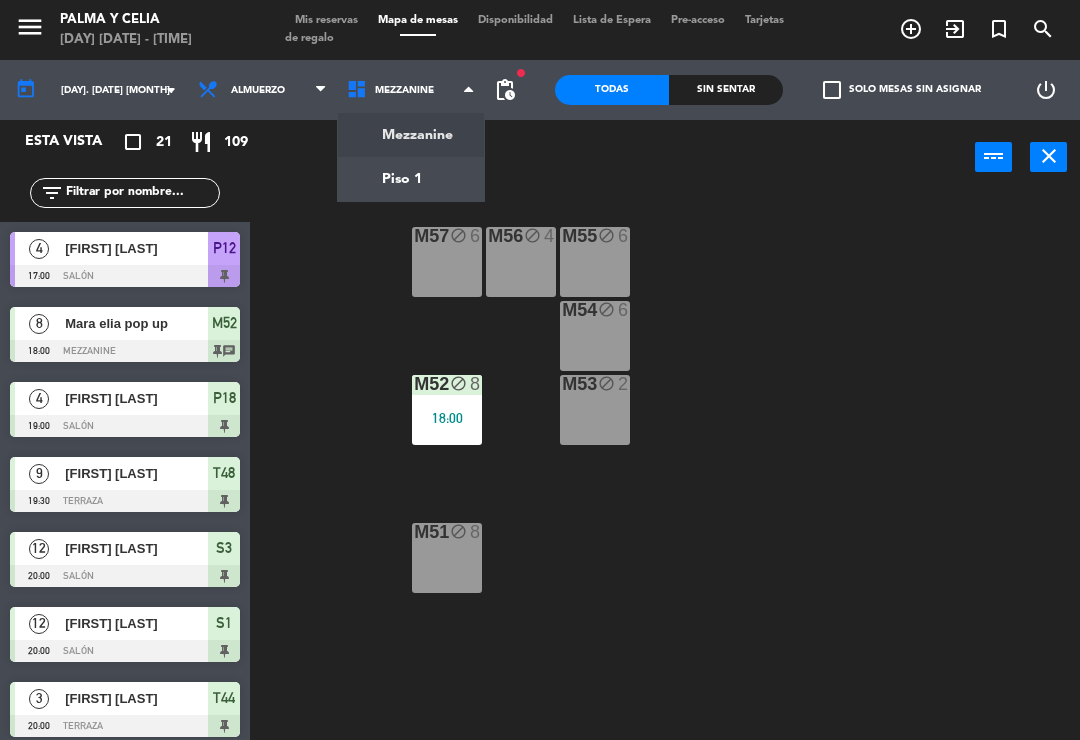 click on "menu  Palma y Celia   [DAY] [DATE] - [TIME]   Mis reservas   Mapa de mesas   Disponibilidad   Lista de Espera   Pre-acceso   Tarjetas de regalo  add_circle_outline exit_to_app turned_in_not search today    jue. 31 jul. arrow_drop_down  Almuerzo  Almuerzo  Almuerzo  Mezzanine   Piso 1   Mezzanine   Mezzanine   Piso 1  fiber_manual_record pending_actions  Todas  Sin sentar  check_box_outline_blank   Solo mesas sin asignar   power_settings_new   Esta vista   crop_square  21  restaurant  109 filter_list  4   [FIRST] [LAST]   [TIME]   Salón  P12  8   Mara elia pop up   [TIME]   Mezzanine  M52 chat  4   [FIRST] [LAST]   [TIME]   Salón  P18  9   [FIRST] [LAST]   [TIME]   Terraza  T48  12   Elizabeth Álvarez    [TIME]   Salón  S3  12   Gloribel Villalona   [TIME]   Salón  S1  3   [FIRST] [LAST]   [TIME]   Terraza  T44  6   Carlos Daniel Pellerano   [TIME]   Salón  R31 chat  2   Franklin Escalona   [TIME]   Terraza  T41  9   Juan ubiera   [TIME]   Salón  R32  4   Marcelle Malagón Báez   [TIME]   Salón  P11  4   [TIME]  T42" 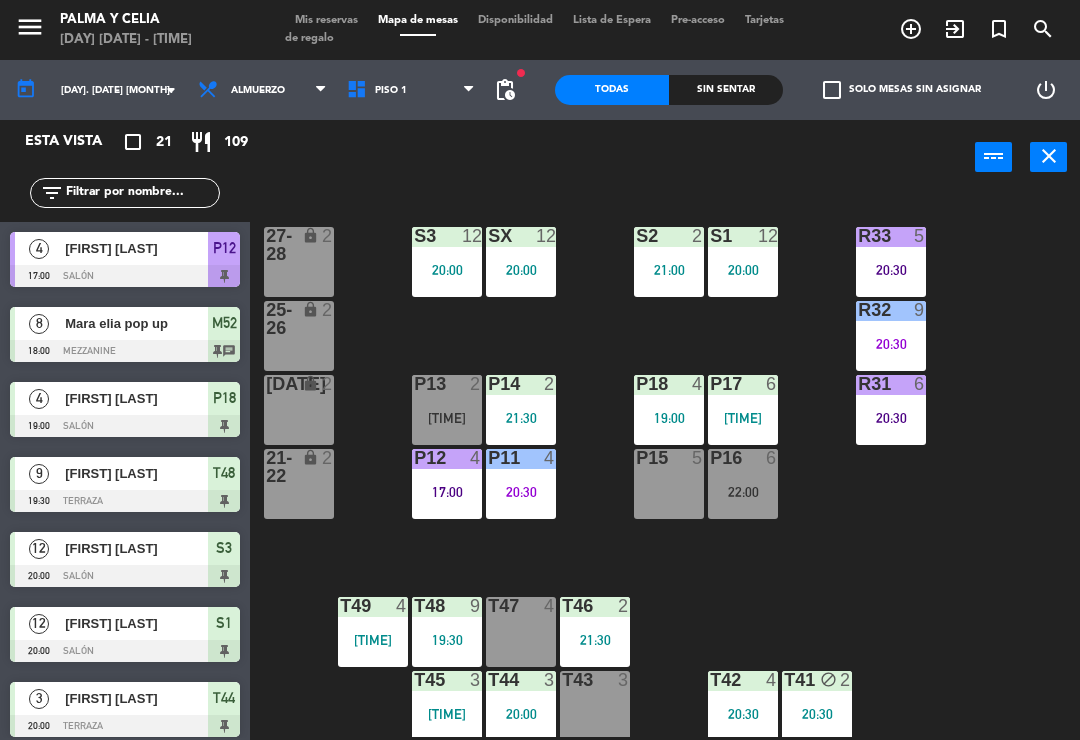 click on "21:30" at bounding box center [595, 640] 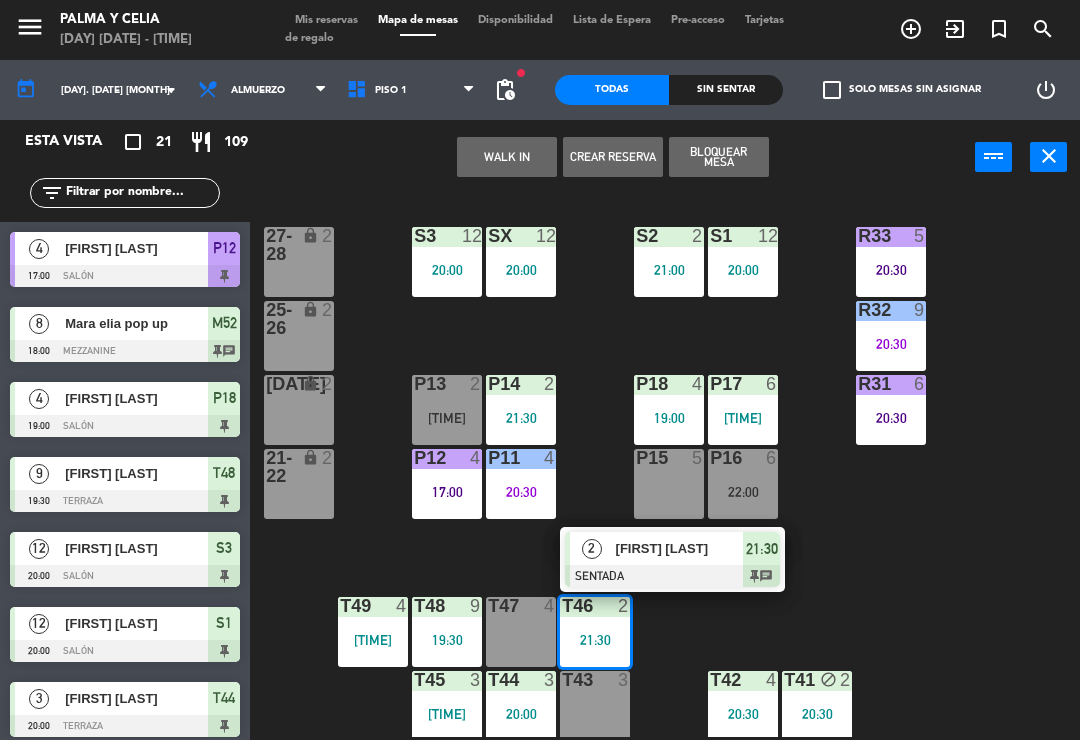 click on "[FIRST] [LAST]" at bounding box center [680, 548] 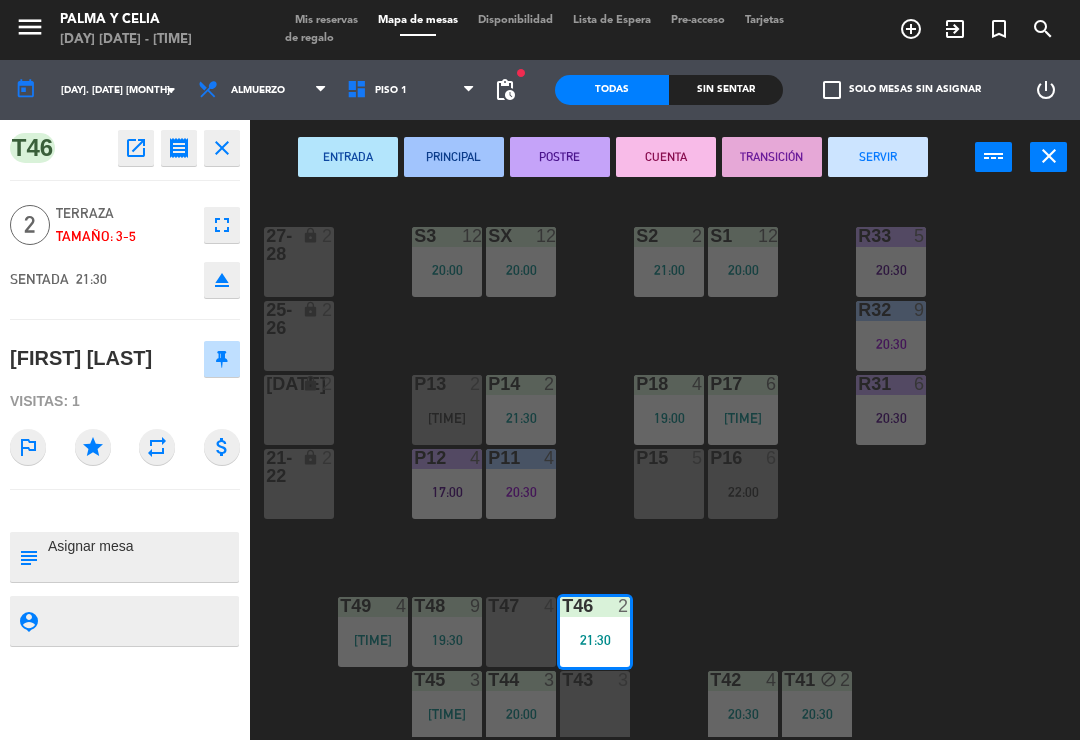 click on "CUENTA" at bounding box center [666, 157] 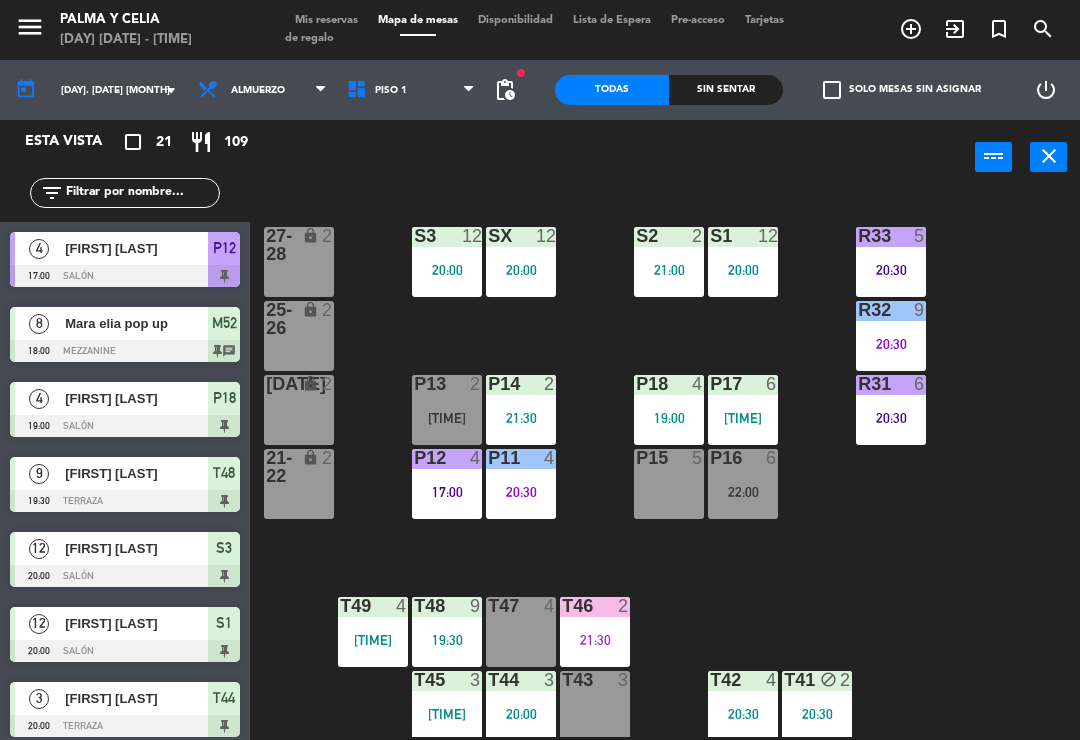 scroll, scrollTop: 0, scrollLeft: 0, axis: both 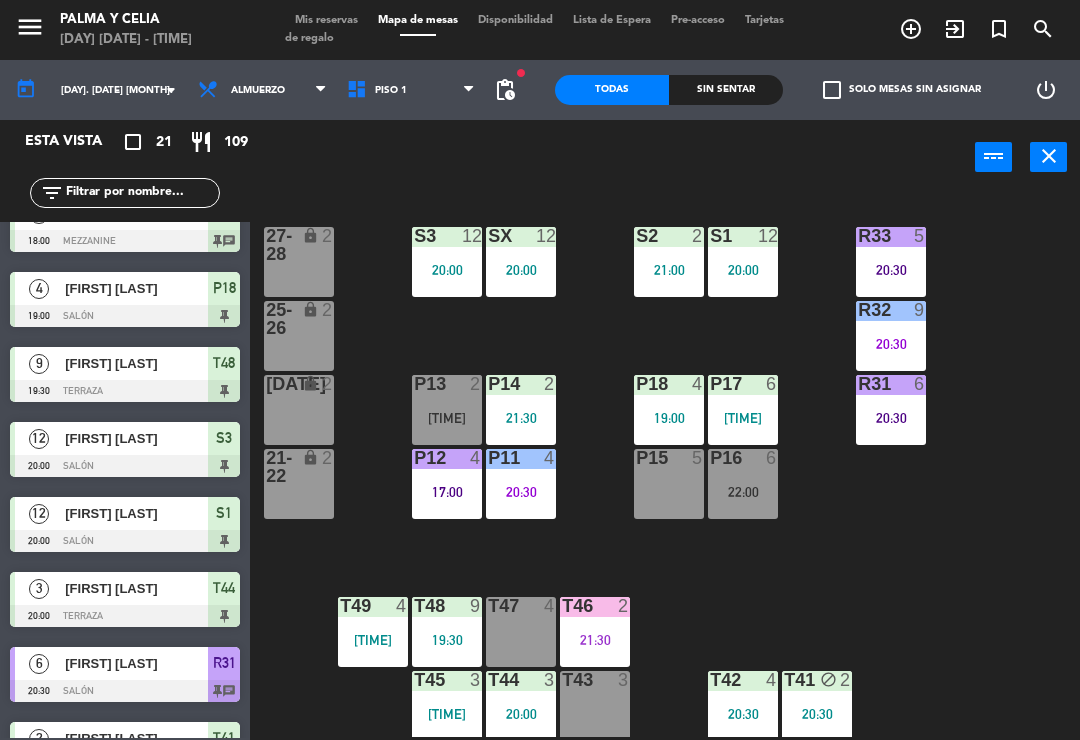 click on "R33  5   [TIME]  S1  12   [TIME]  S2  2   [TIME]  S3  12   [TIME]  SX  12   [TIME]  27-28 lock  2  R32  9   [TIME]  25-26 lock  2  P13  2   [TIME]  P14  2   [TIME]  P18  4   [TIME]  P17  6   [TIME]  R31  6   [TIME]  23-24 lock  2  P12  4   [TIME]  P11  4   [TIME]  P15  5  P16  6   [TIME]  21-22 lock  2  T48  9   [TIME]  T47  4  T46  2   [TIME]  T49  4   [TIME]  T45  3   [TIME]  T44  3   [TIME]  T43  3  T42  4   [TIME]  T41 block  2   [TIME]" 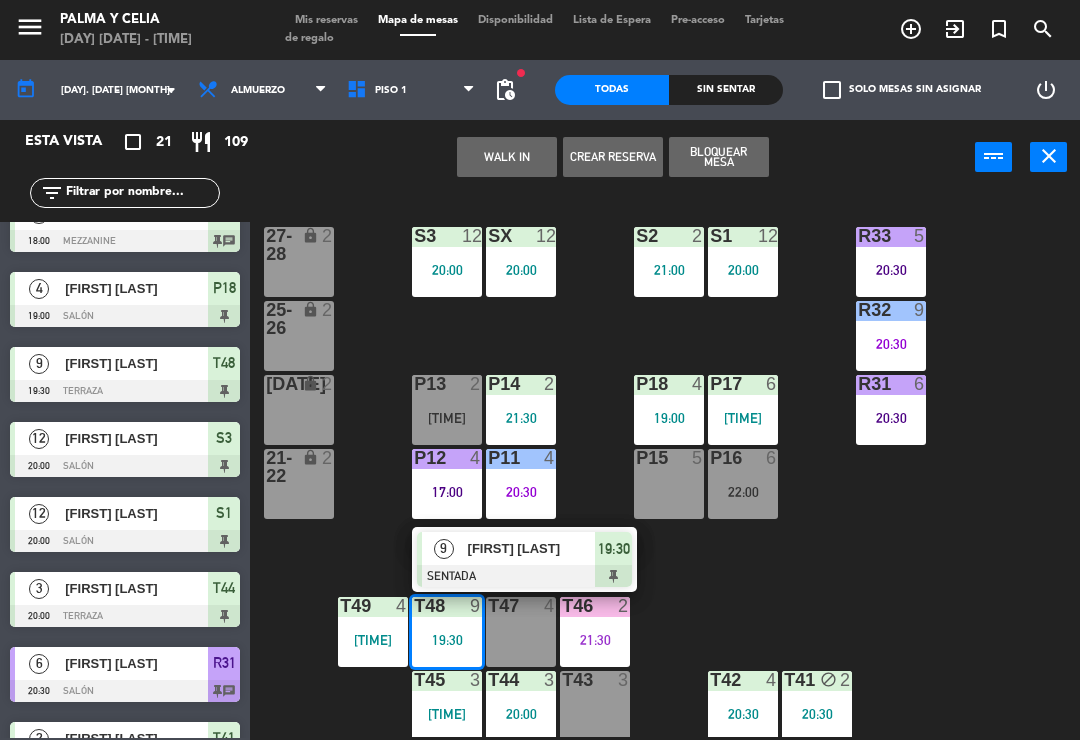 click on "[FIRST] [LAST]" at bounding box center [532, 548] 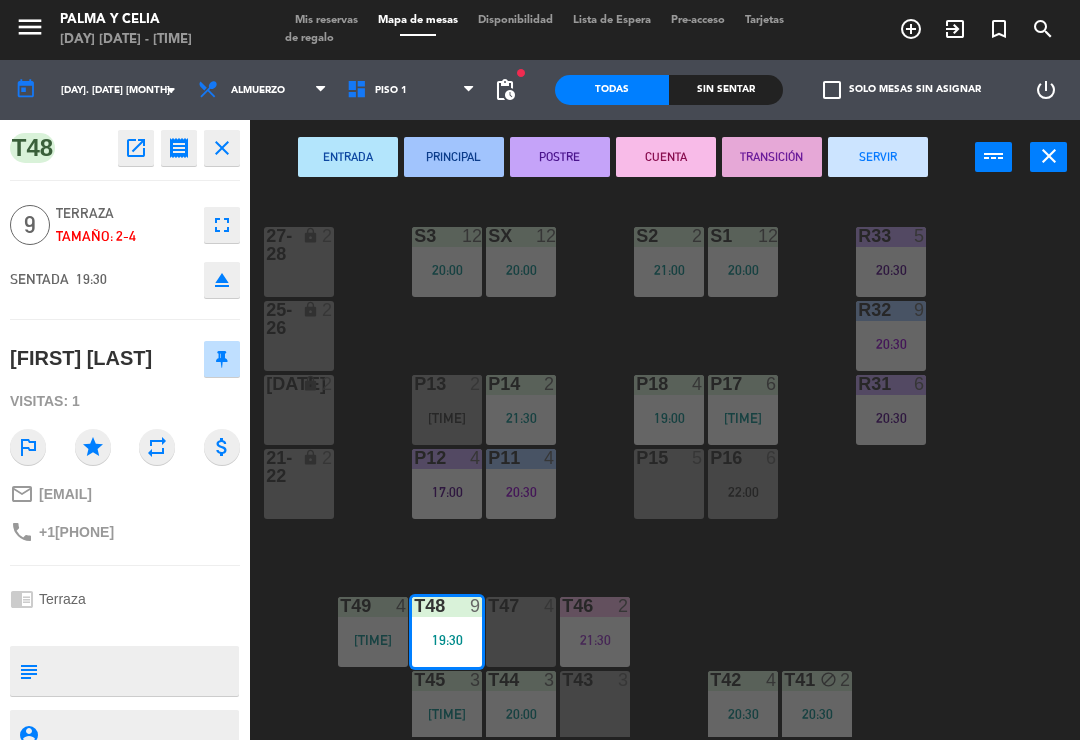 click on "POSTRE" at bounding box center (560, 157) 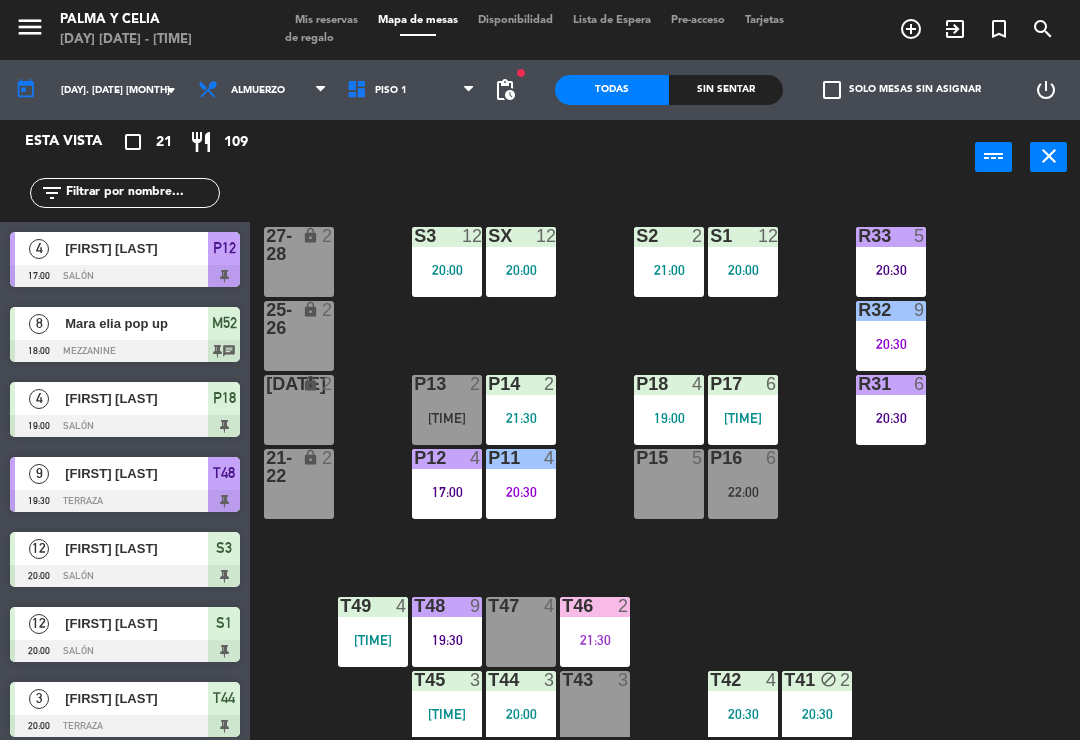 click on "R33  5   [TIME]  S1  12   [TIME]  S2  2   [TIME]  S3  12   [TIME]  SX  12   [TIME]  27-28 lock  2  R32  9   [TIME]  25-26 lock  2  P13  2   [TIME]  P14  2   [TIME]  P18  4   [TIME]  P17  6   [TIME]  R31  6   [TIME]  23-24 lock  2  P12  4   [TIME]  P11  4   [TIME]  P15  5  P16  6   [TIME]  21-22 lock  2  T48  9   [TIME]  T47  4  T46  2   [TIME]  T49  4   [TIME]  T45  3   [TIME]  T44  3   [TIME]  T43  3  T42  4   [TIME]  T41 block  2   [TIME]" 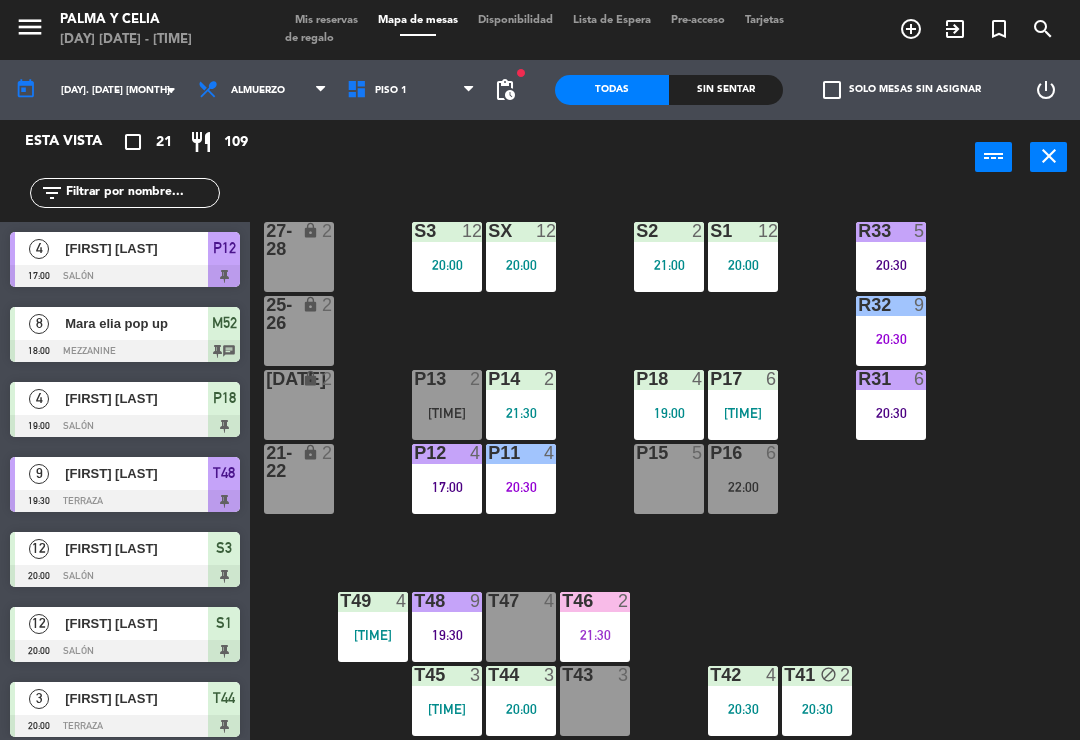 scroll, scrollTop: 5, scrollLeft: 0, axis: vertical 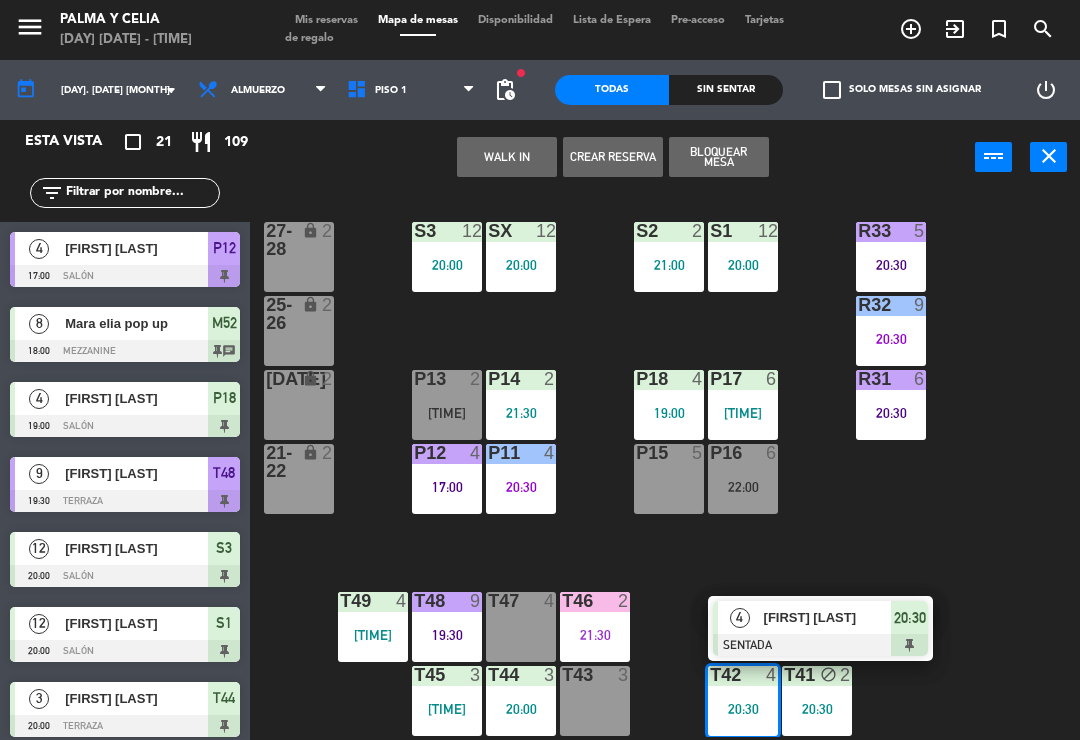 click on "[FIRST] [LAST]" at bounding box center [828, 617] 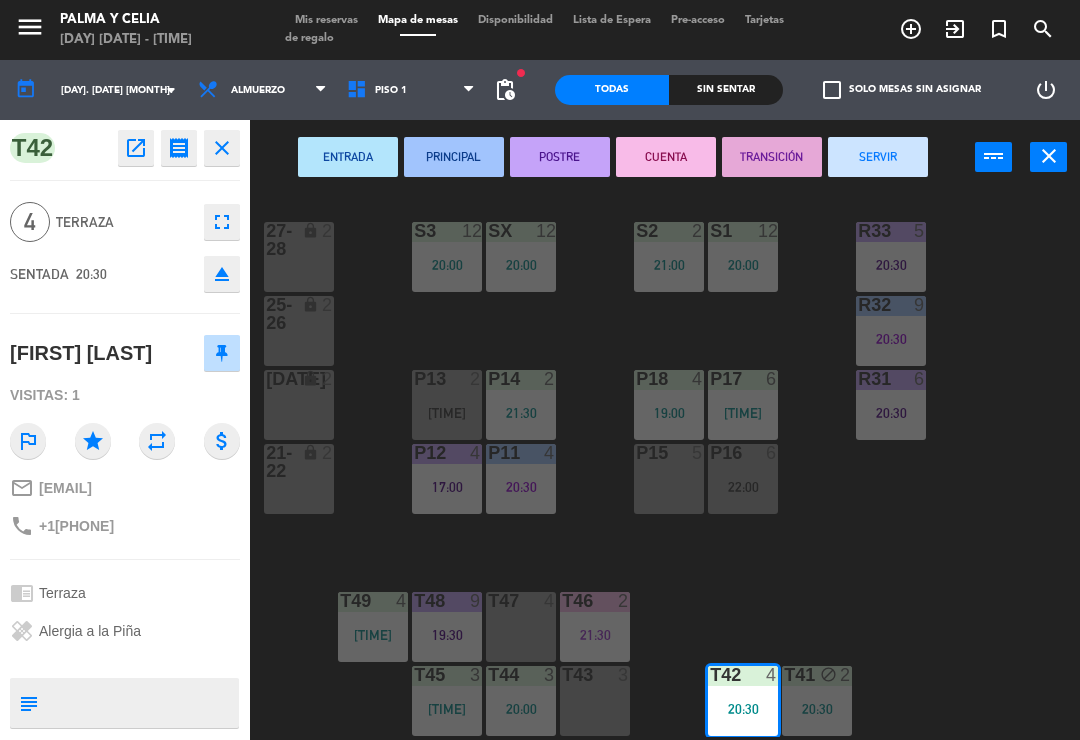click on "SERVIR" at bounding box center (878, 157) 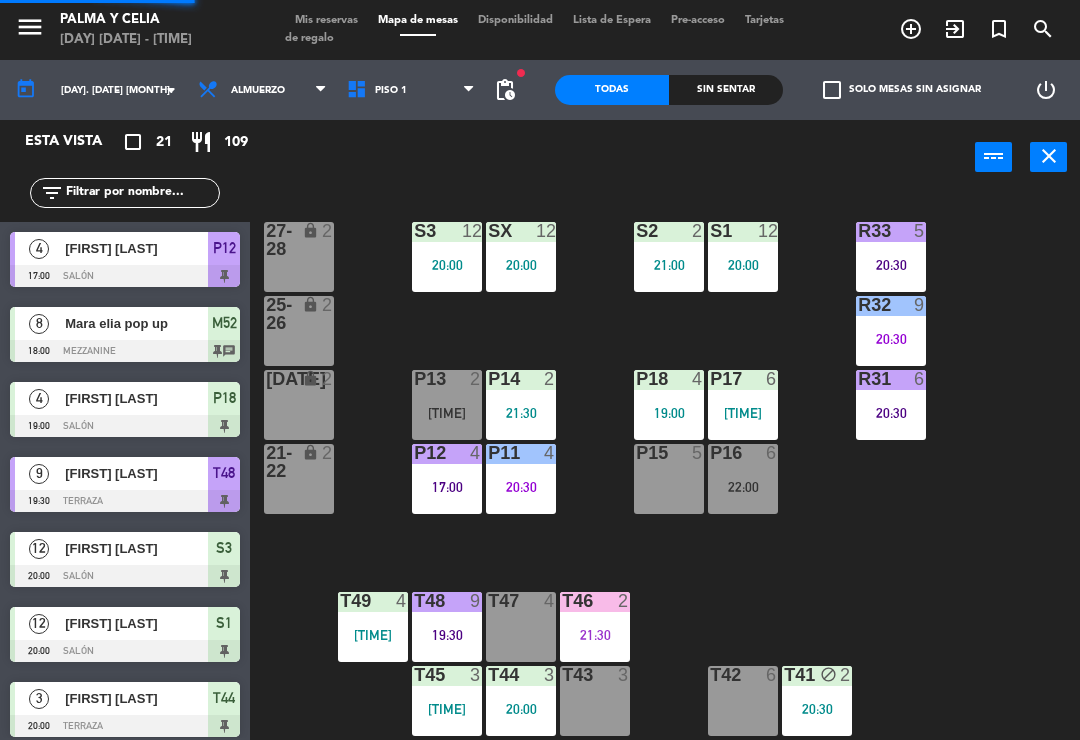 scroll, scrollTop: 0, scrollLeft: 0, axis: both 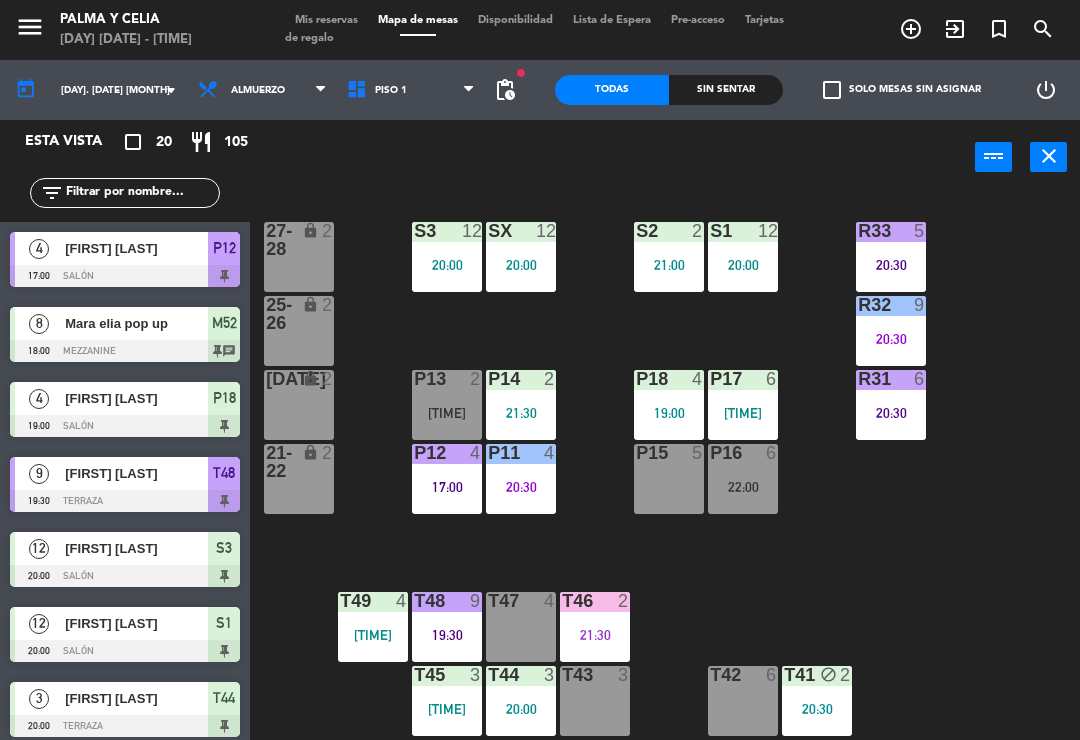 click on "R33  5   [TIME]  S1  12   [TIME]  S2  2   [TIME]  S3  12   [TIME]  SX  12   [TIME]  27-28 lock  2  R32  9   [TIME]  25-26 lock  2  P13  2   [TIME]  P14  2   [TIME]  P18  4   [TIME]  P17  6   [TIME]  R31  6   [TIME]  23-24 lock  2  P12  4   [TIME]  P11  4   [TIME]  P15  5  P16  6   [TIME]  21-22 lock  2  T48  9   [TIME]  T47  4  T46  2   [TIME]  T49  4   [TIME]  T45  3   [TIME]  T44  3   [TIME]  T43  3  T42  6  T41 block  2   [TIME]" 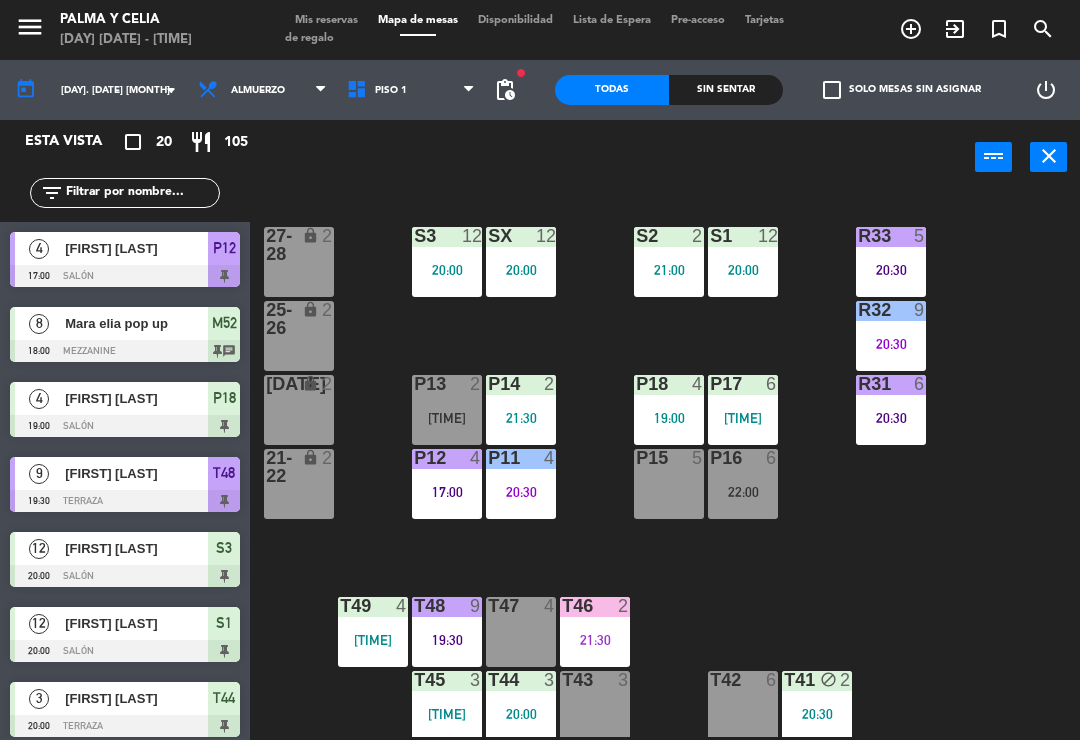 scroll, scrollTop: 0, scrollLeft: 0, axis: both 